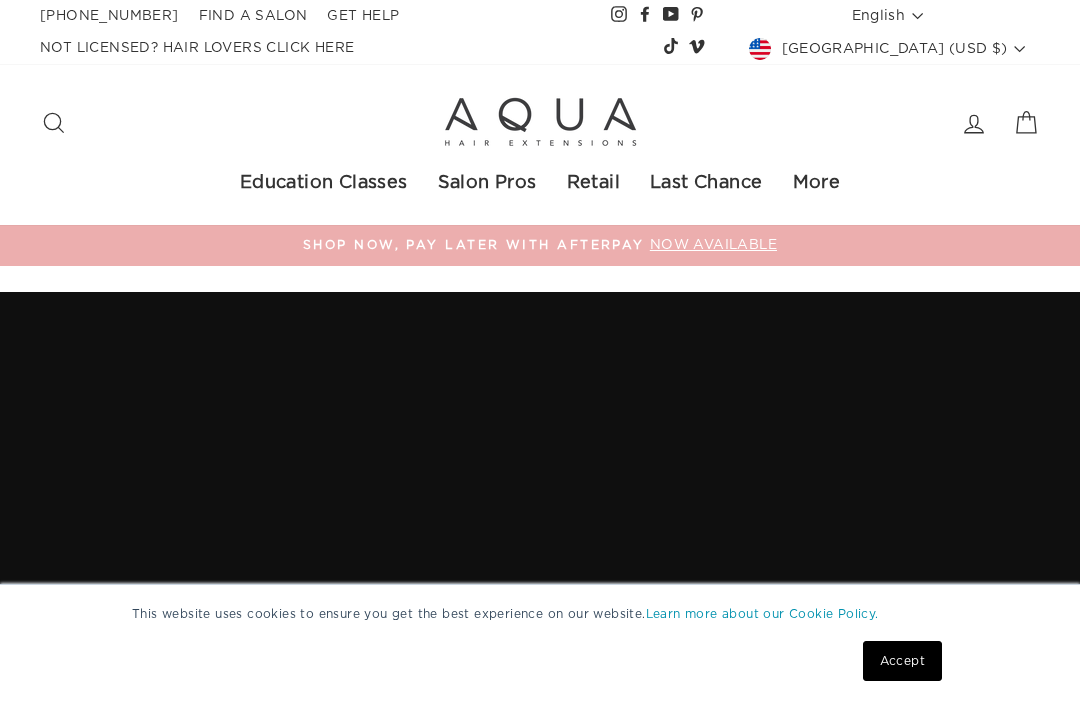 scroll, scrollTop: 0, scrollLeft: 0, axis: both 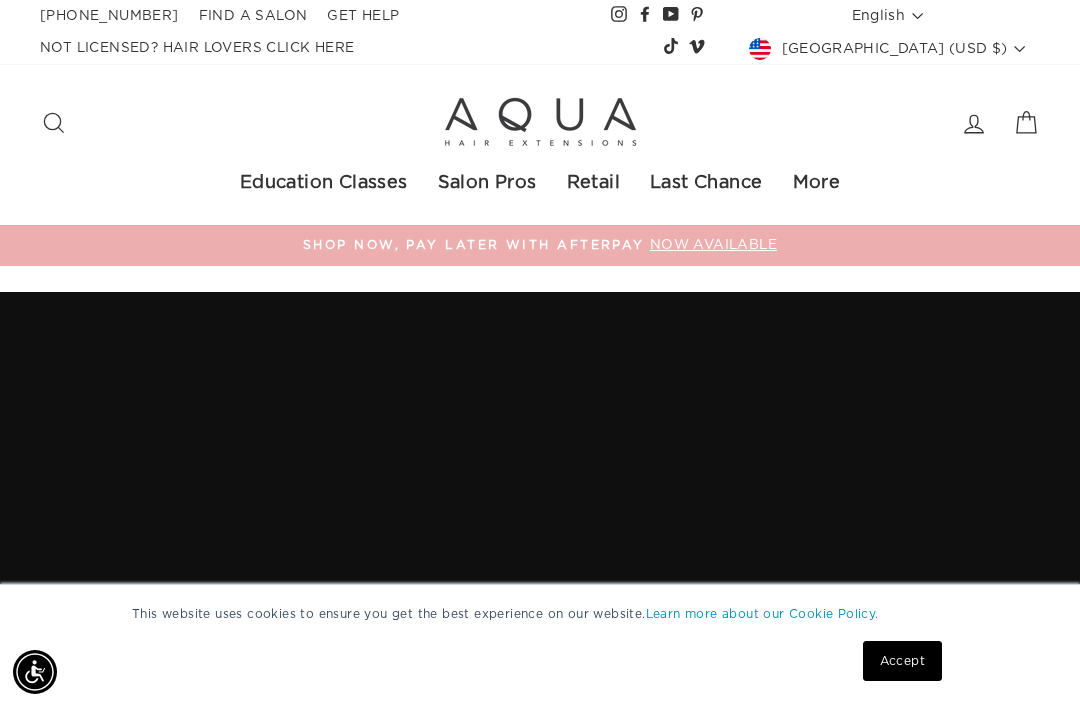 click on "Search
Site navigation" at bounding box center (225, 123) 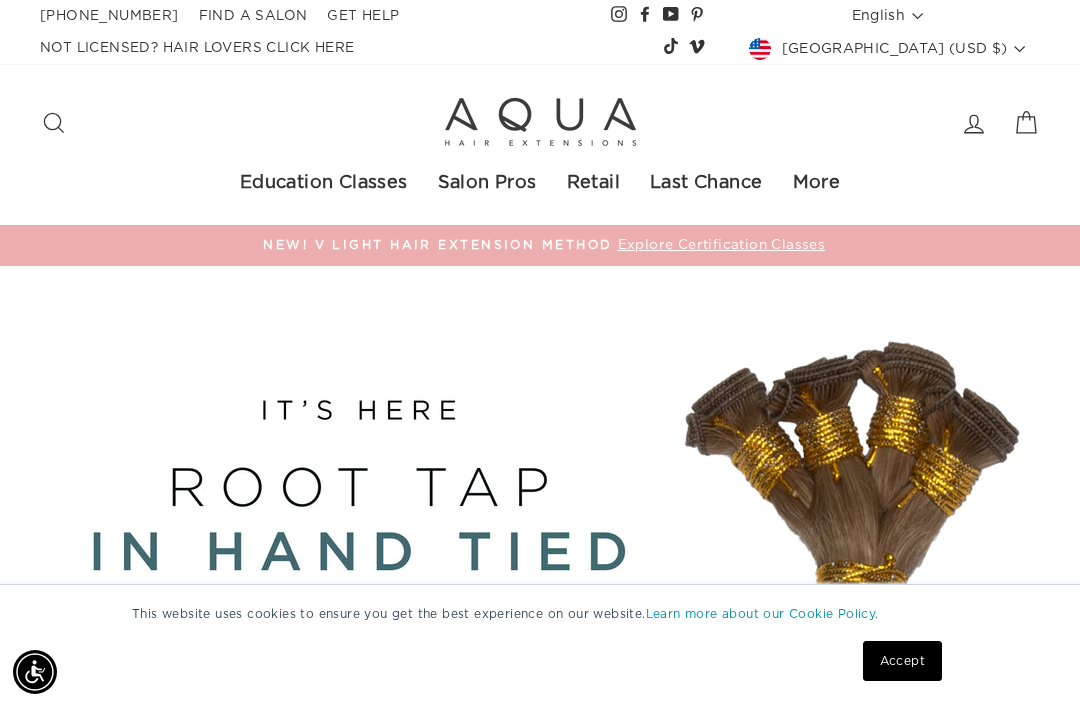 click 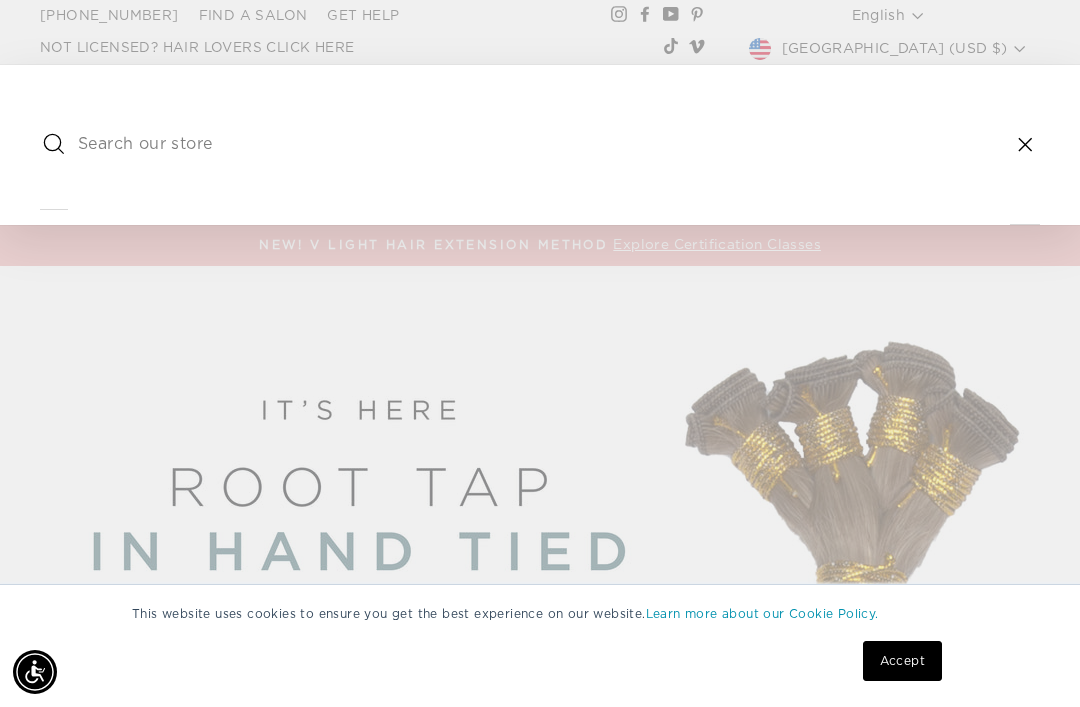 click at bounding box center [539, 145] 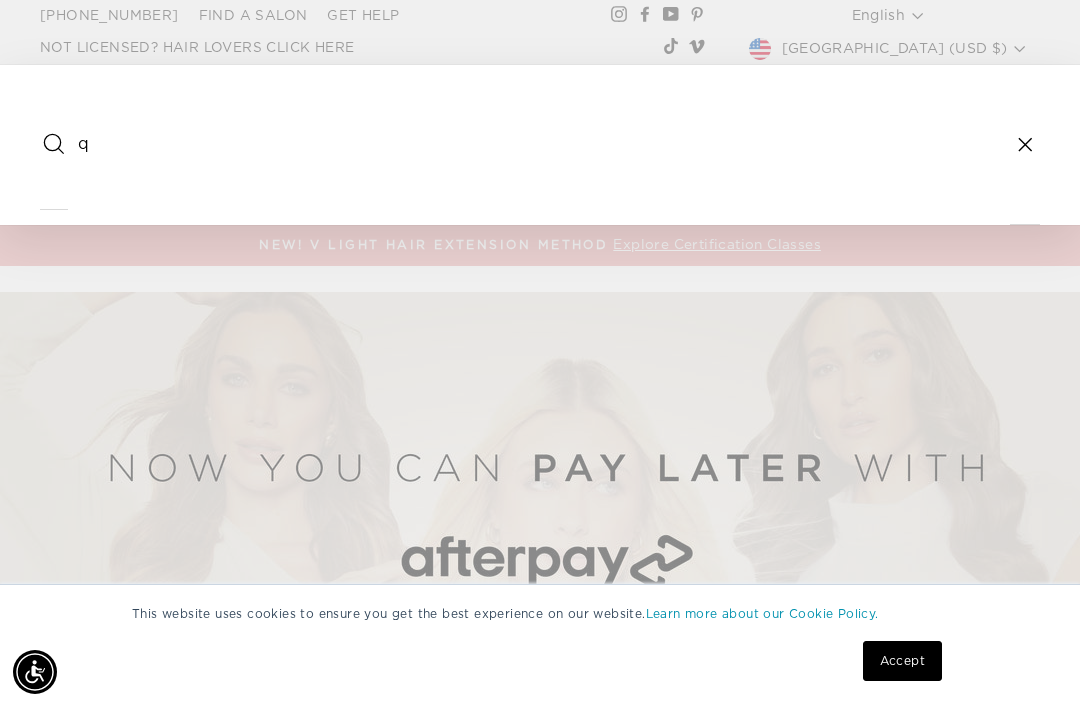 type on "q" 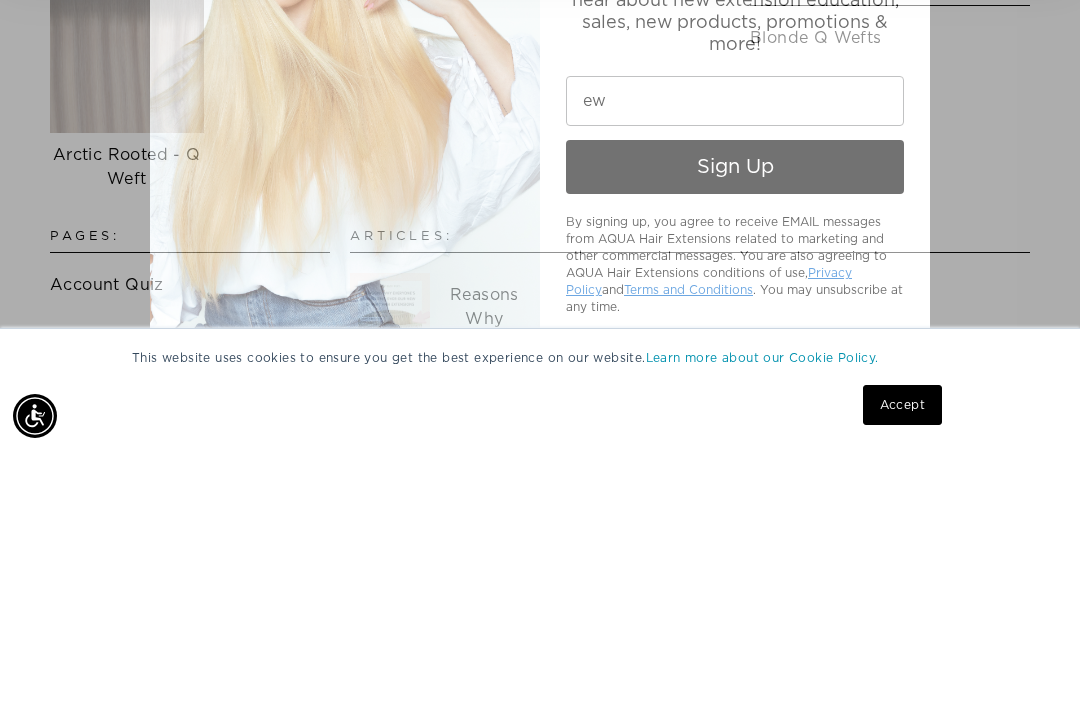 type on "e" 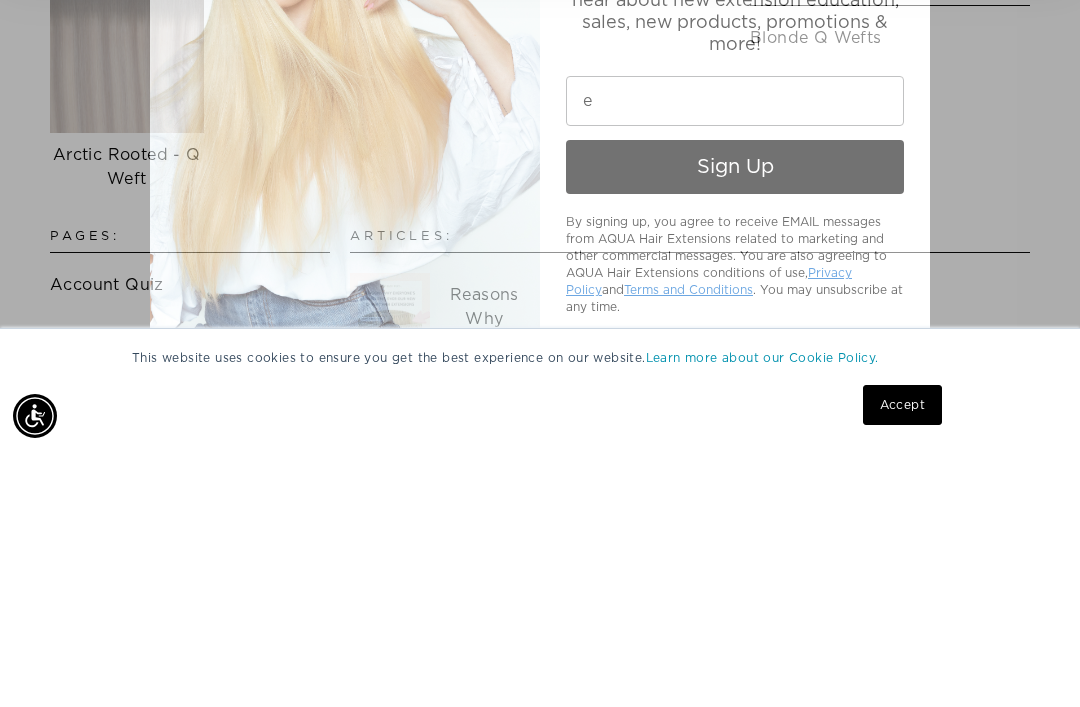type 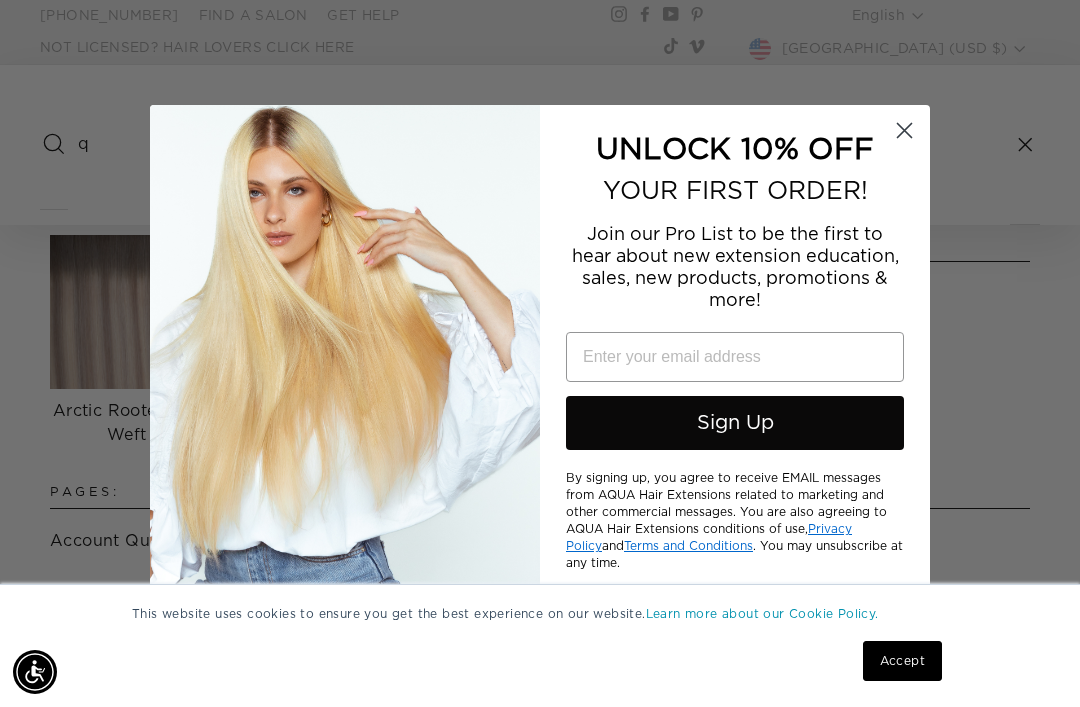click on "UNLOCK 10% OFF" at bounding box center [735, 150] 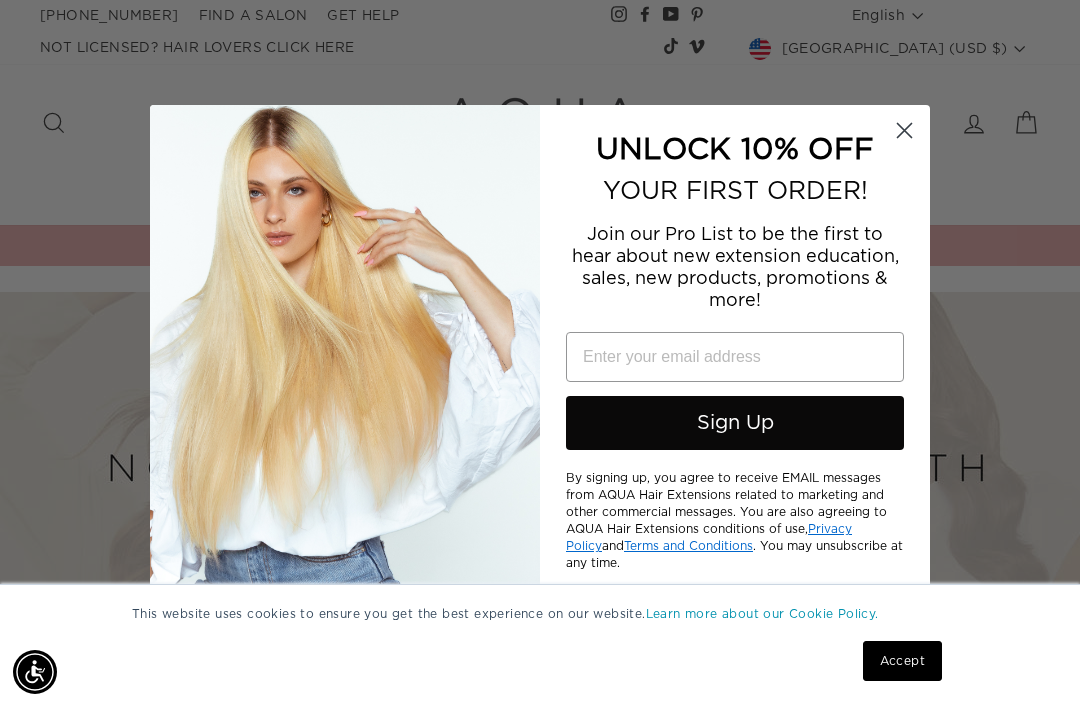 click on "Close dialog" 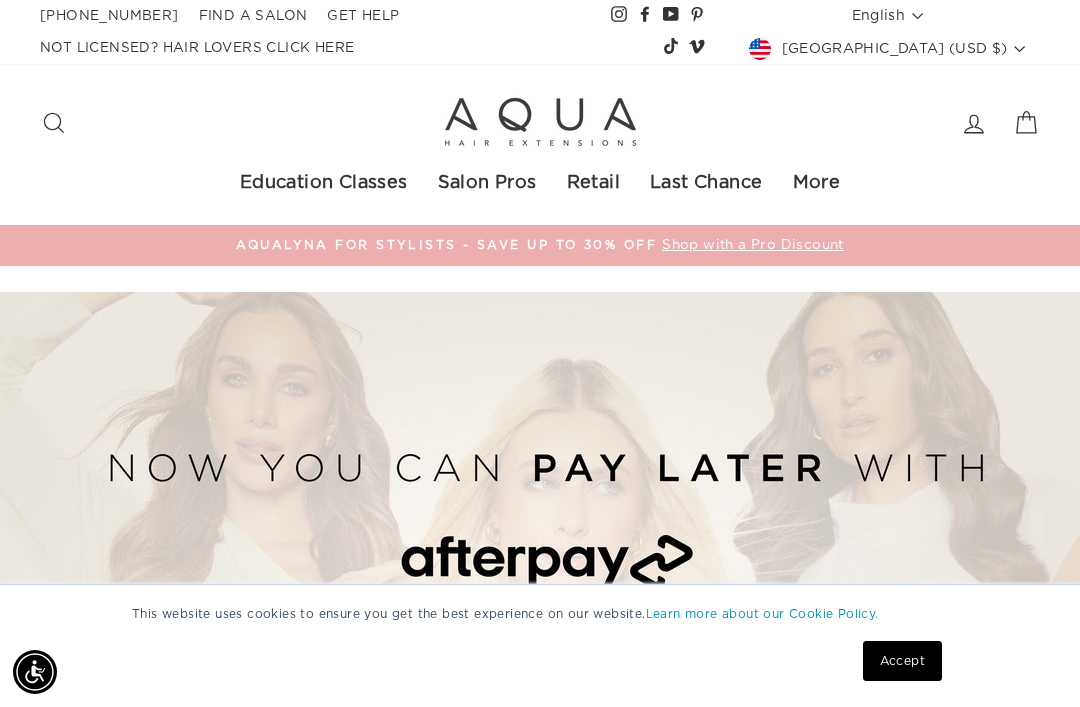 click 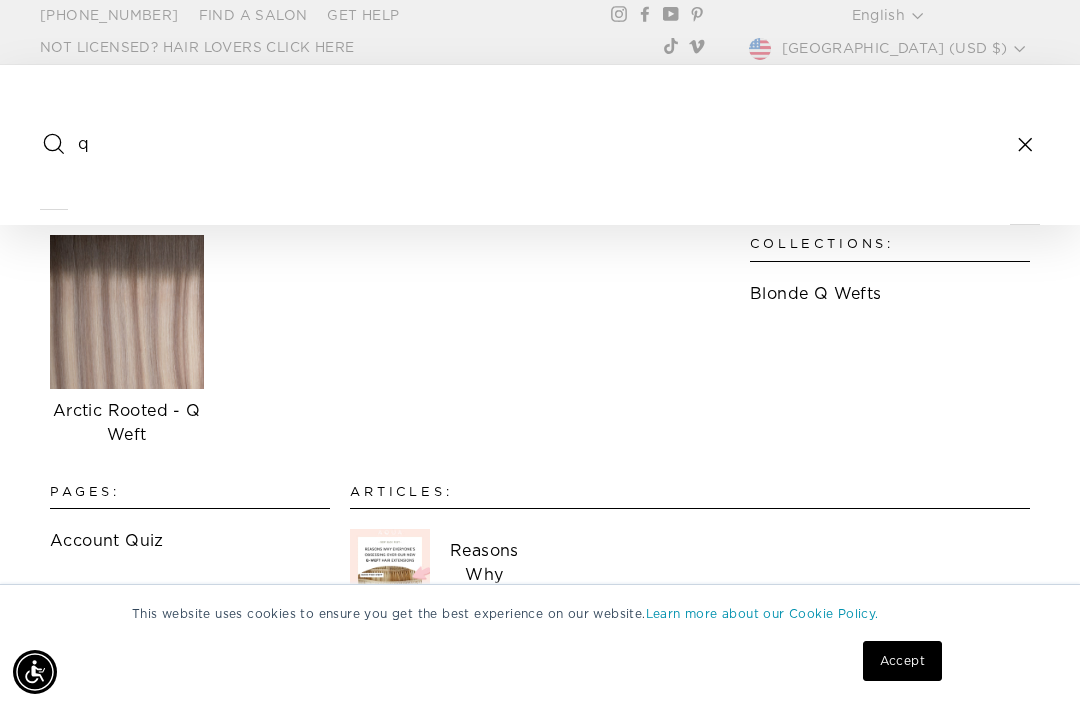 click on "q" at bounding box center [539, 145] 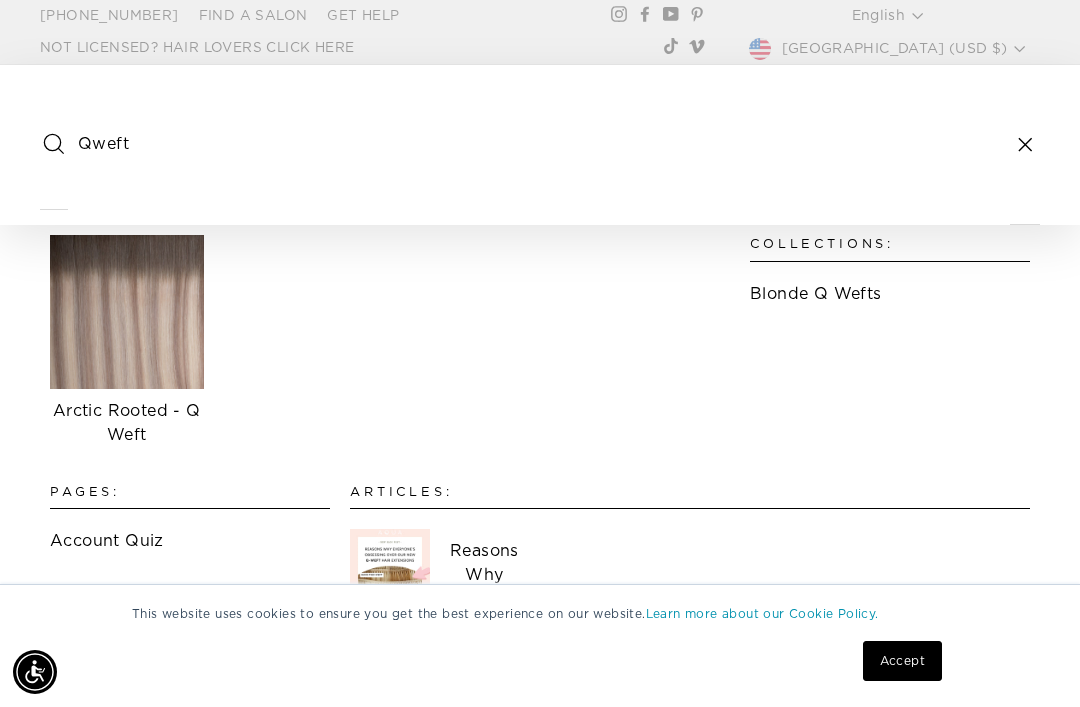 type on "Qweft" 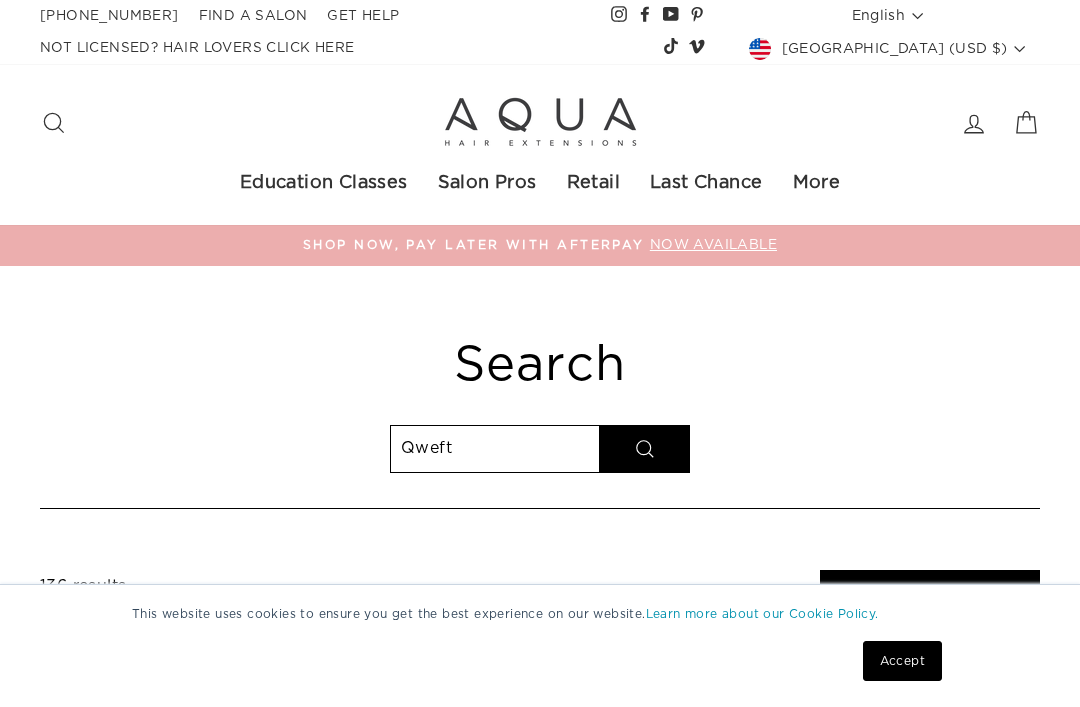 select on "relevance" 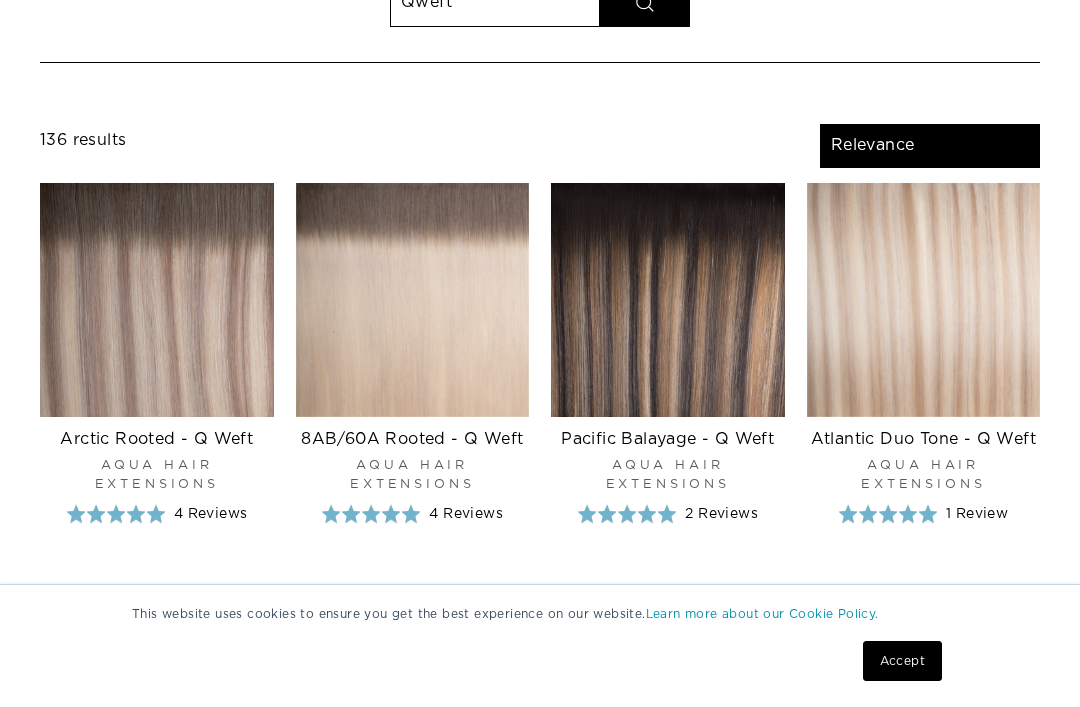 scroll, scrollTop: 0, scrollLeft: 0, axis: both 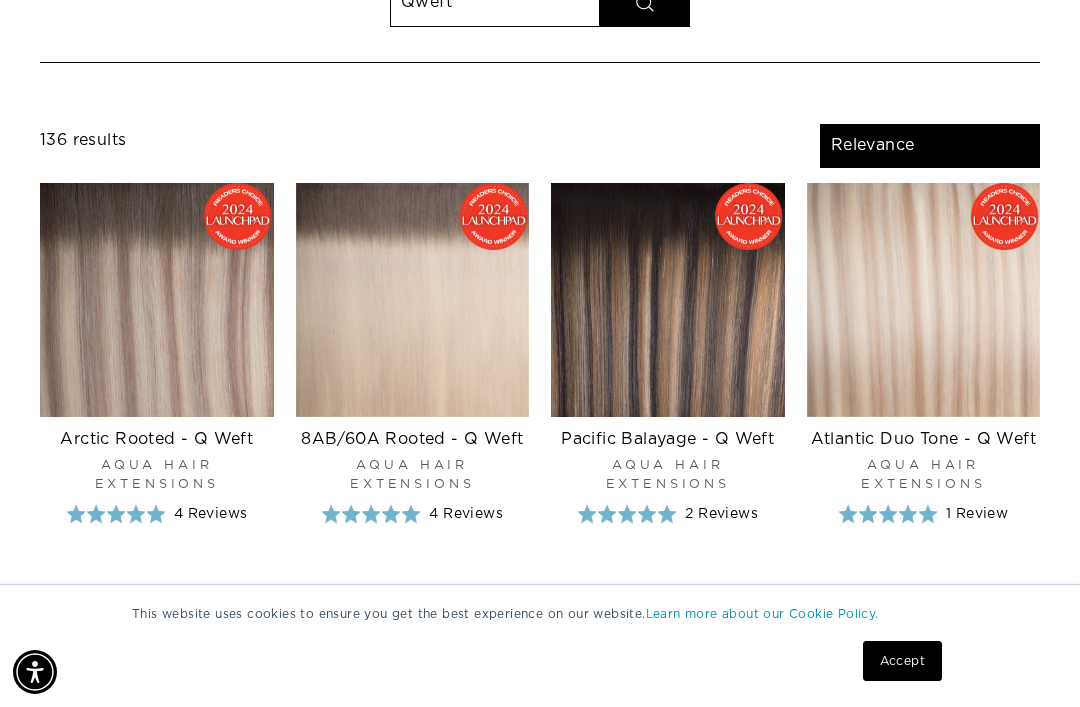 click at bounding box center (157, 300) 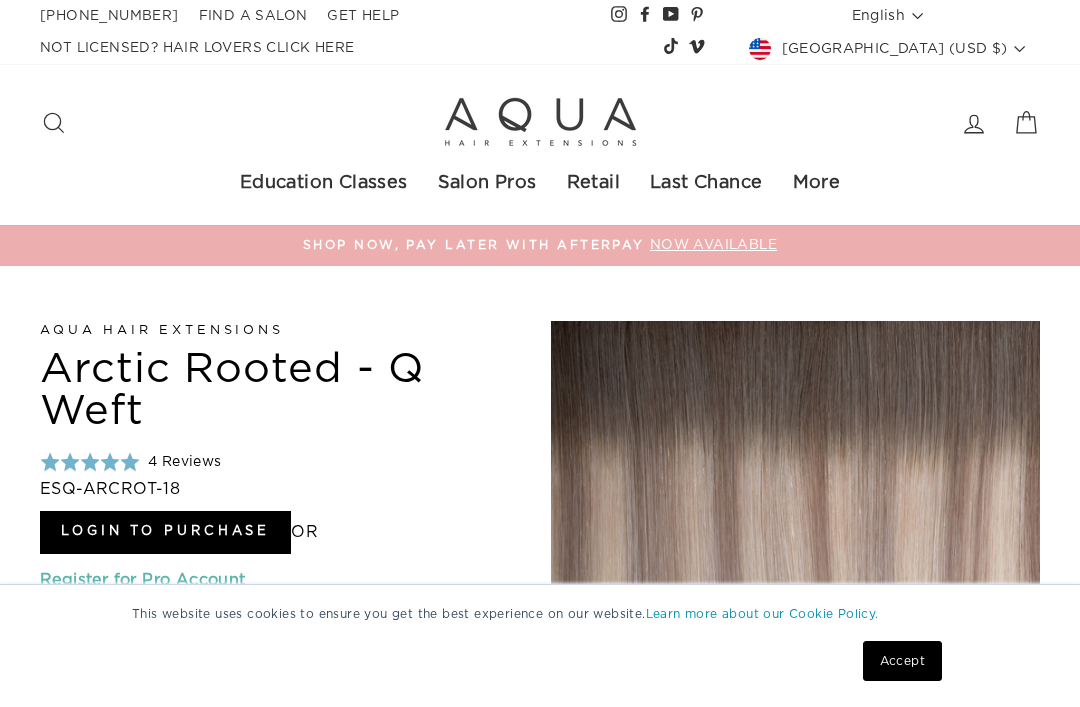 scroll, scrollTop: 0, scrollLeft: 0, axis: both 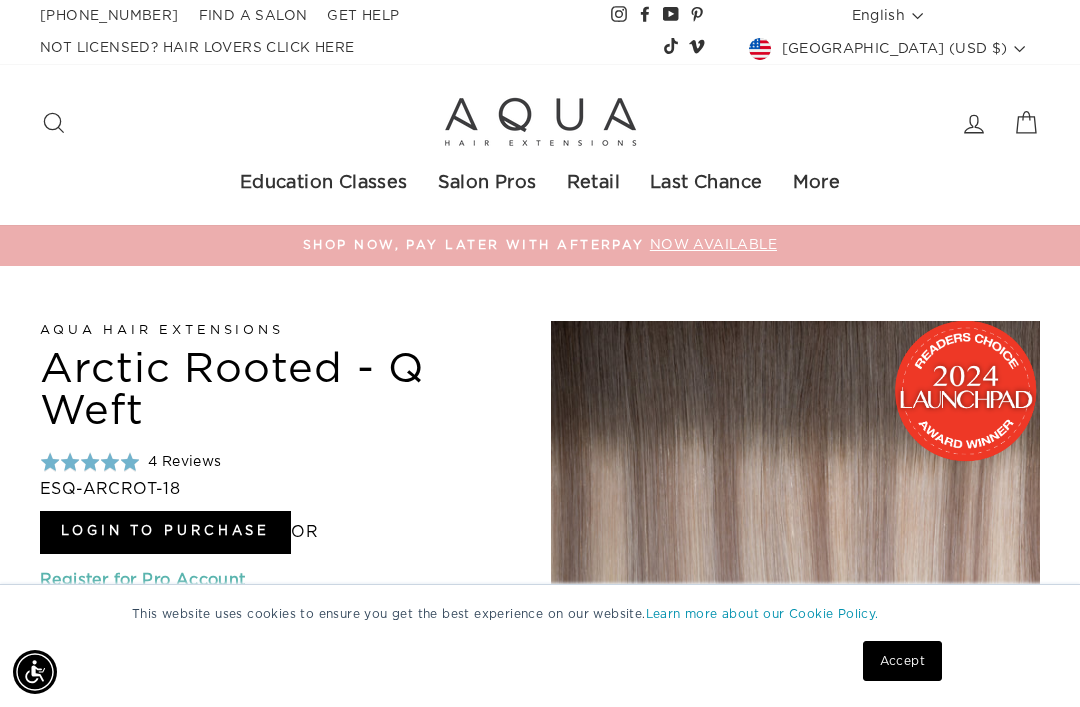 click on "Accept" at bounding box center (902, 661) 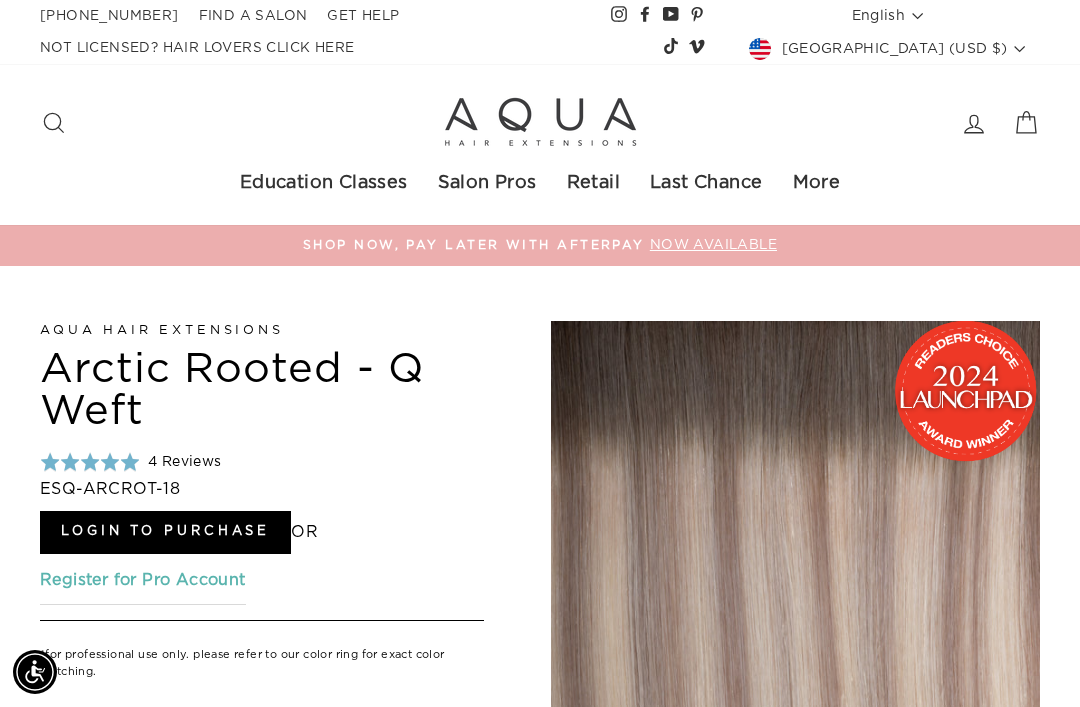 click on "Login to Purchase" at bounding box center (165, 532) 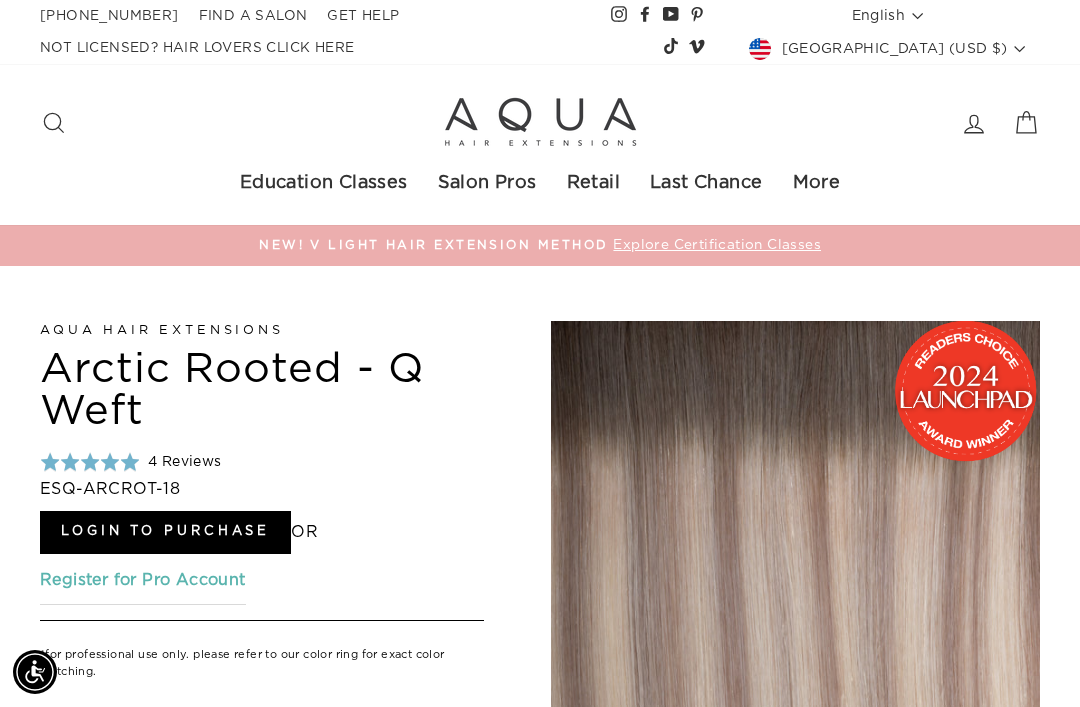 click on "Search" at bounding box center [54, 123] 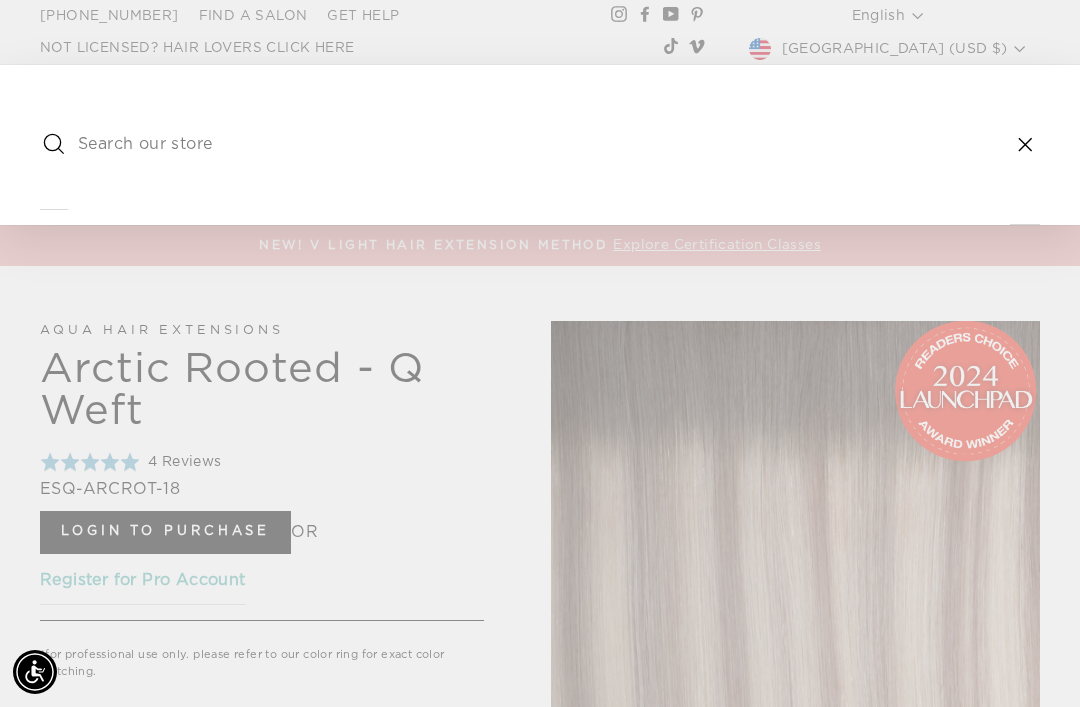 click on "Aqua Hair Extensions
Arctic Rooted - Q Weft
Rated 5.0 out of 5
4 Reviews
Based on 4 reviews
Click to go to reviews
ESQ-ARCROT-18
Login to Purchase  OR  Register for Pro Account
*for professional use only. please refer to our color ring for exact color matching.
Arctic Rooted - Straight Q Weft Hair Extension
Straight Texture
Each Weft is 35" width
Lengths available in 18”,  22" and 24"
One weft per pack
60 grams per pack for 18"
65 grams per pack for 22"
65 grams per pack for 24"
Color: # Arctic Rooted
Speed:  Our new Q Weft Extensions are the fastest way to apply comfortable volume and length on the market, the entire application  takes less than two hours.
Quality:
Comfortable:
Seamless:
Durable:
STYLED ON INSTAGRAM
Chevron pointing left" at bounding box center (540, 2636) 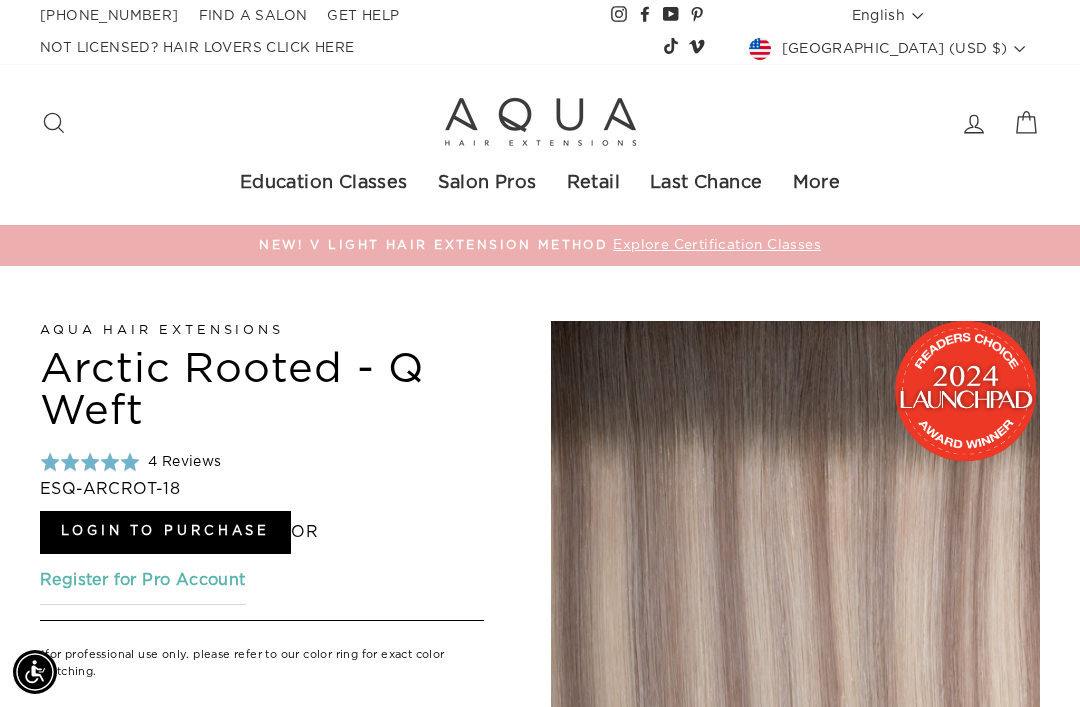 click on "Login to Purchase" at bounding box center (165, 532) 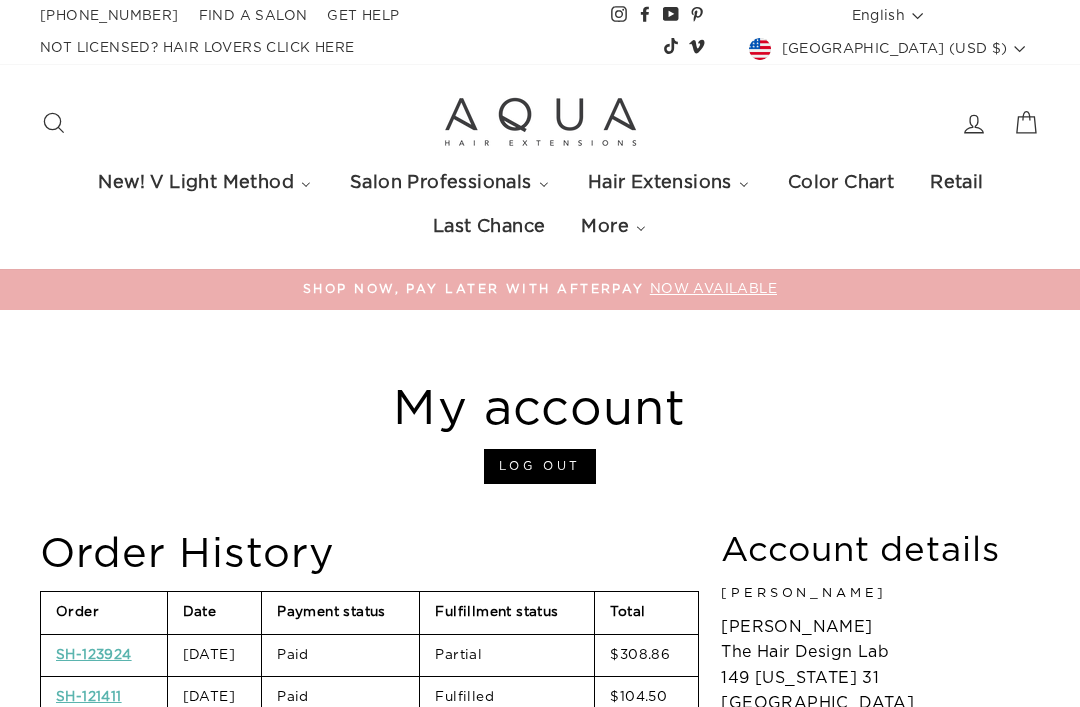 scroll, scrollTop: 0, scrollLeft: 0, axis: both 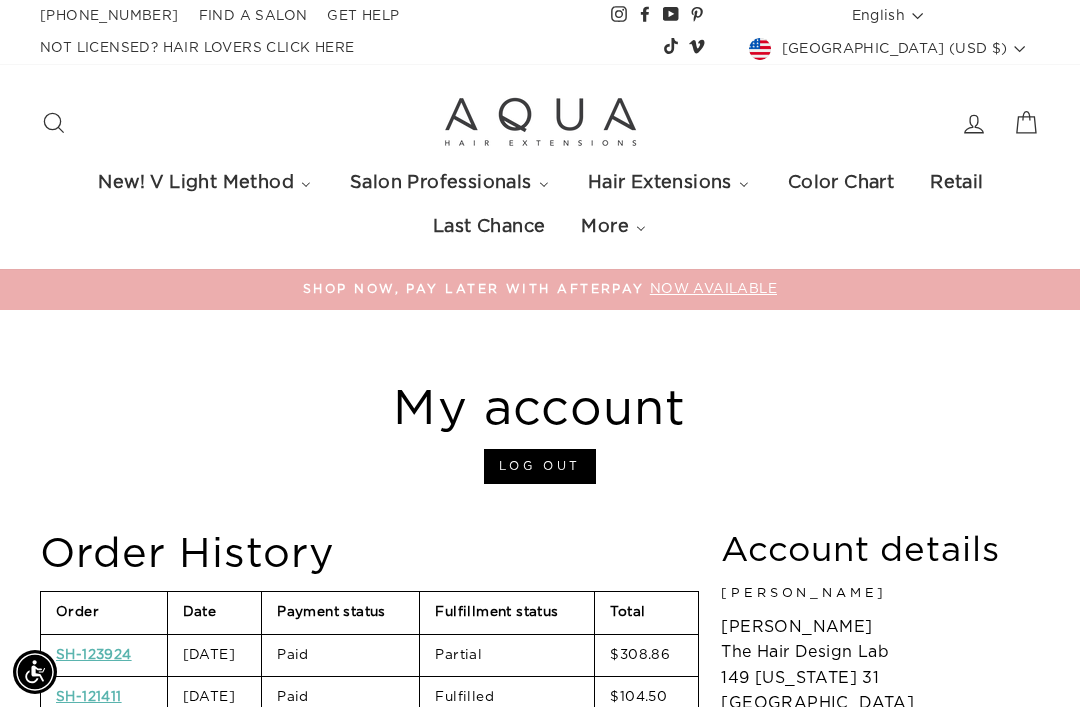 click on "Search" at bounding box center [54, 123] 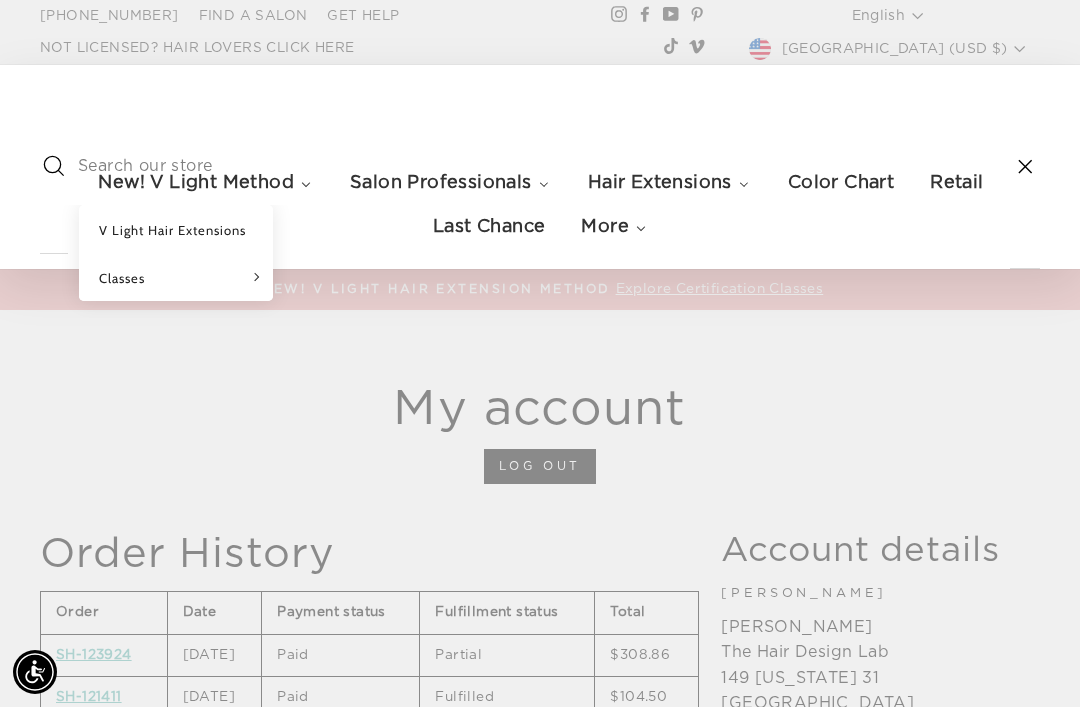 click on "New! V Light Method" at bounding box center (205, 183) 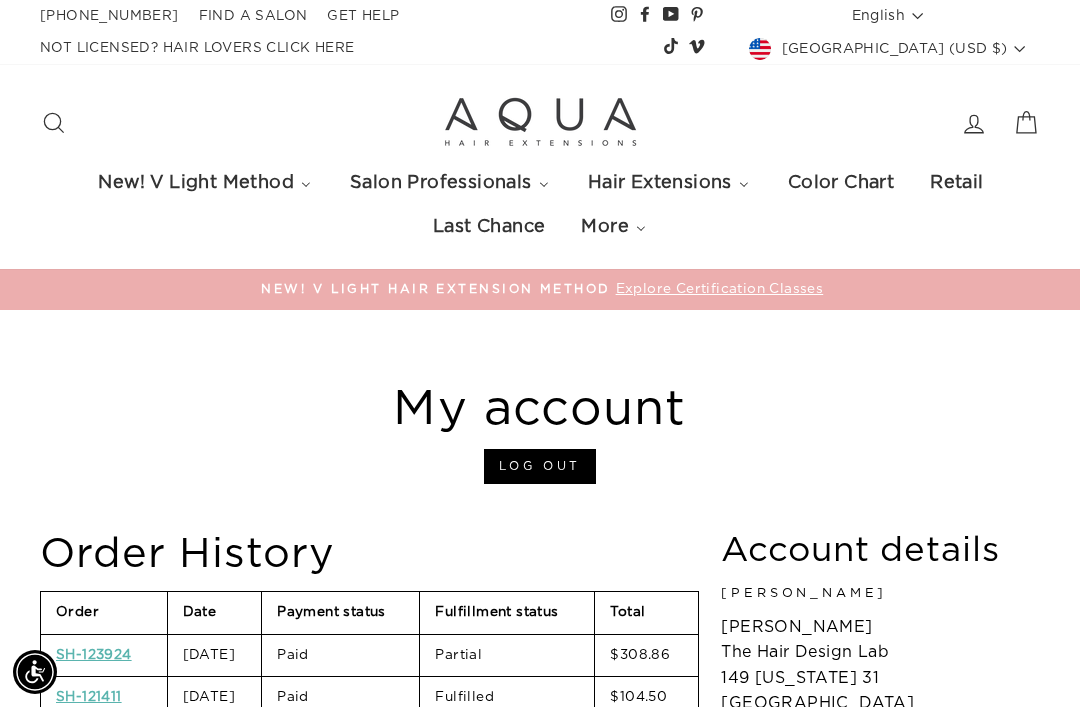 click on "New! V Light Method" at bounding box center [205, 183] 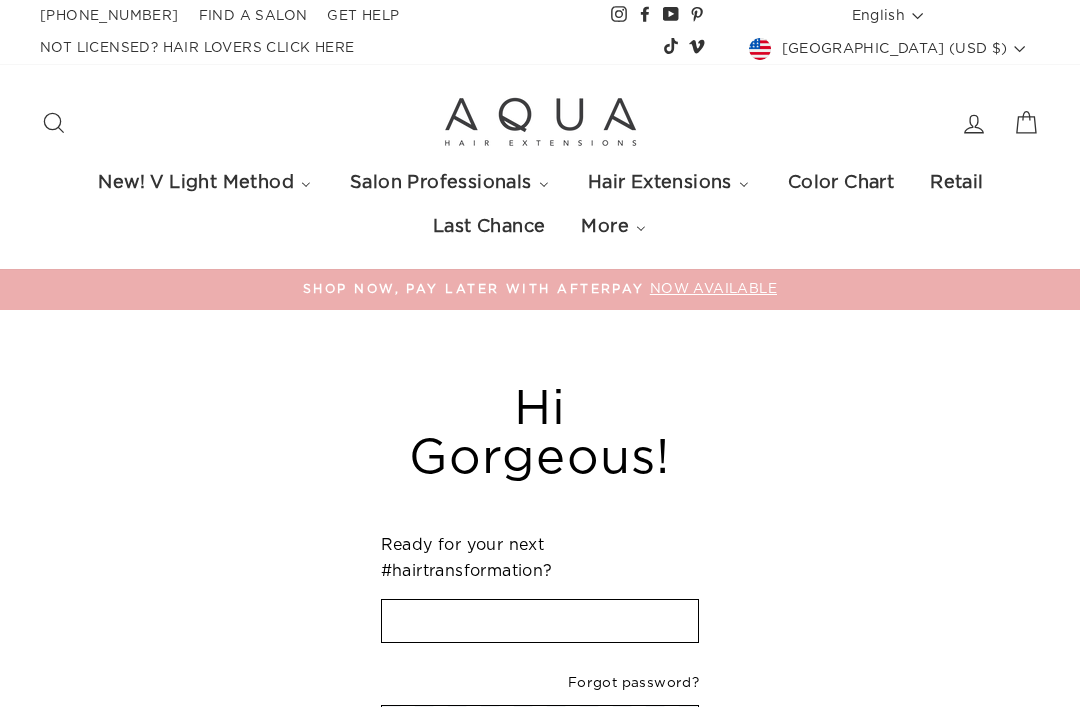 scroll, scrollTop: 0, scrollLeft: 0, axis: both 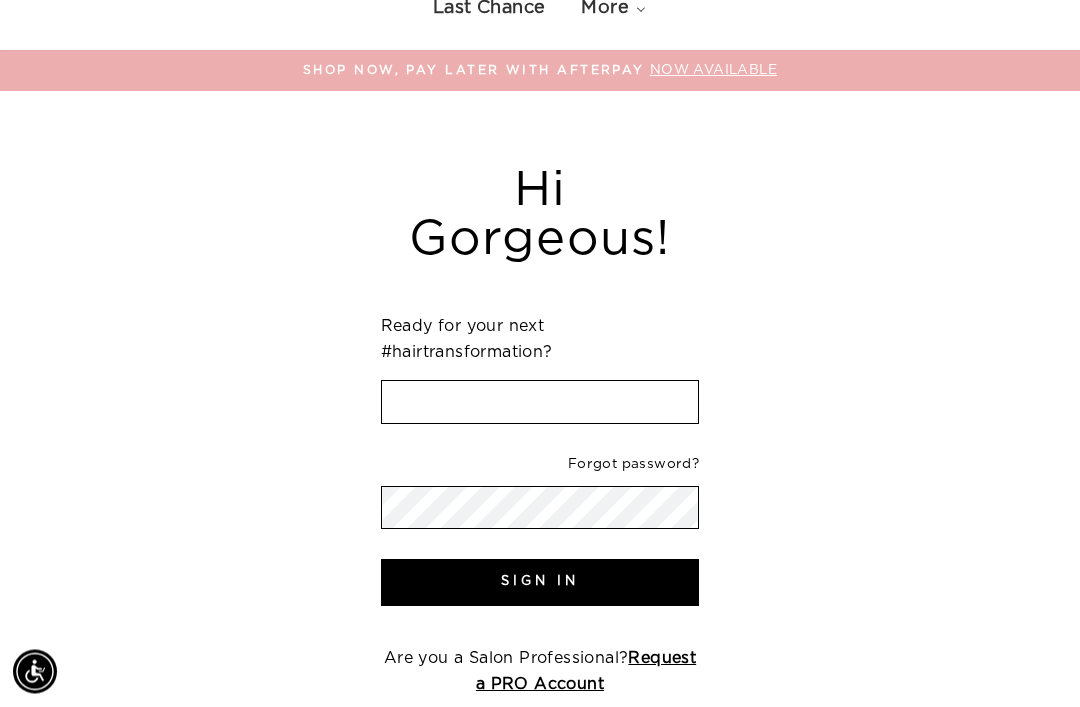 click at bounding box center (540, 403) 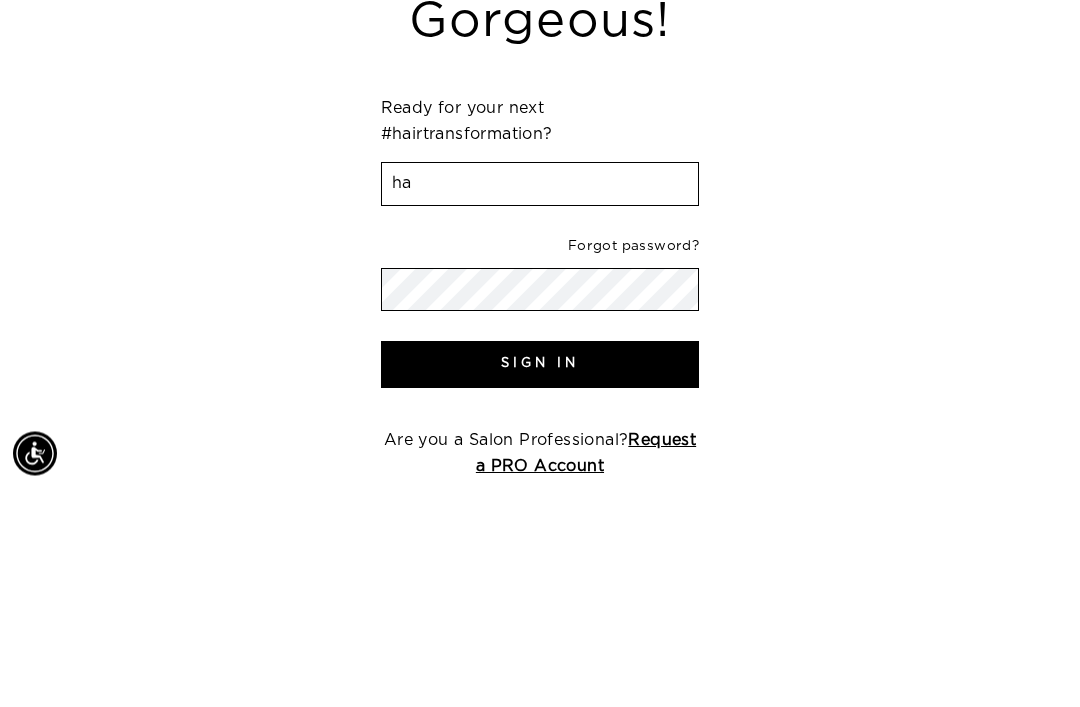 type on "h" 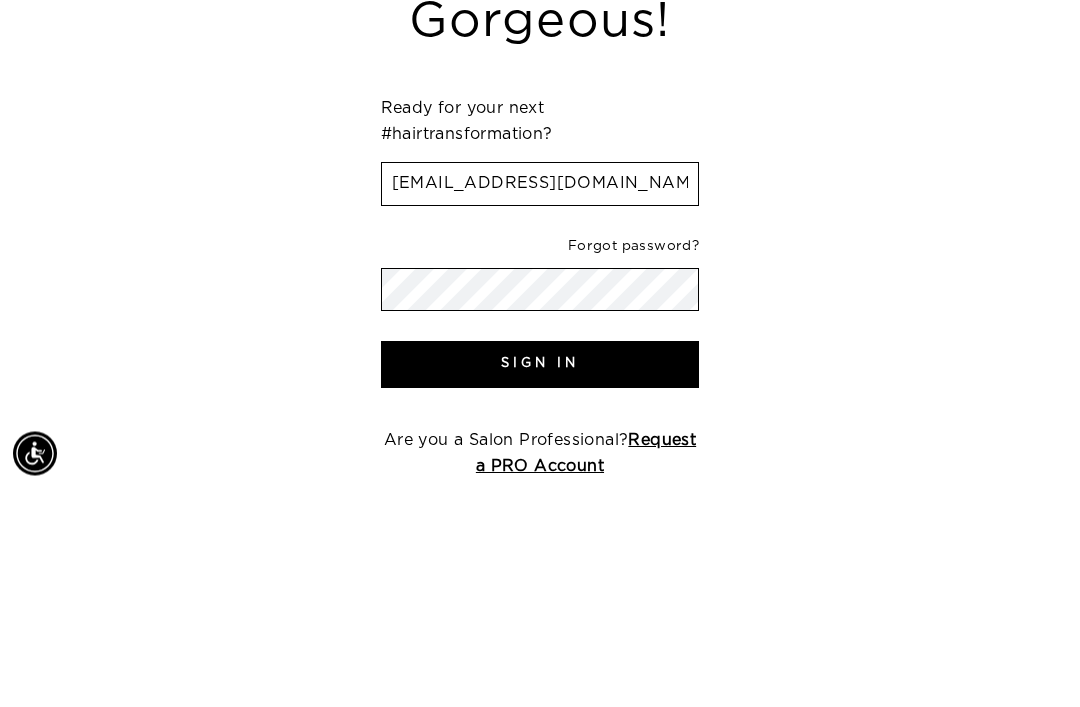 type on "[EMAIL_ADDRESS][DOMAIN_NAME]" 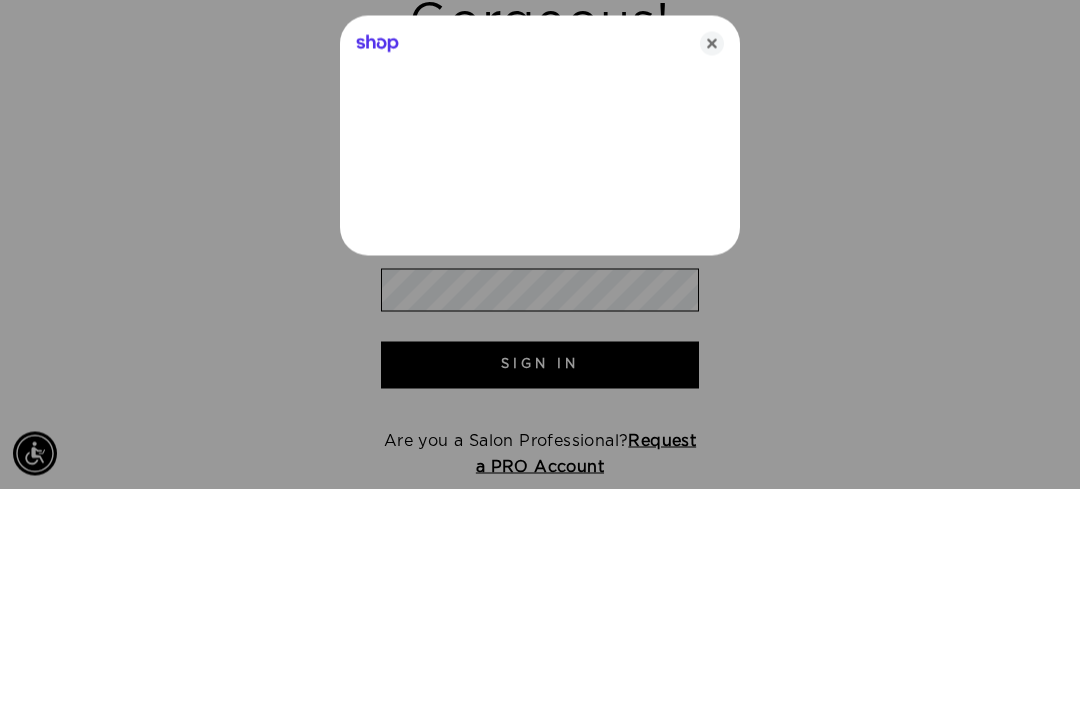 scroll, scrollTop: 437, scrollLeft: 0, axis: vertical 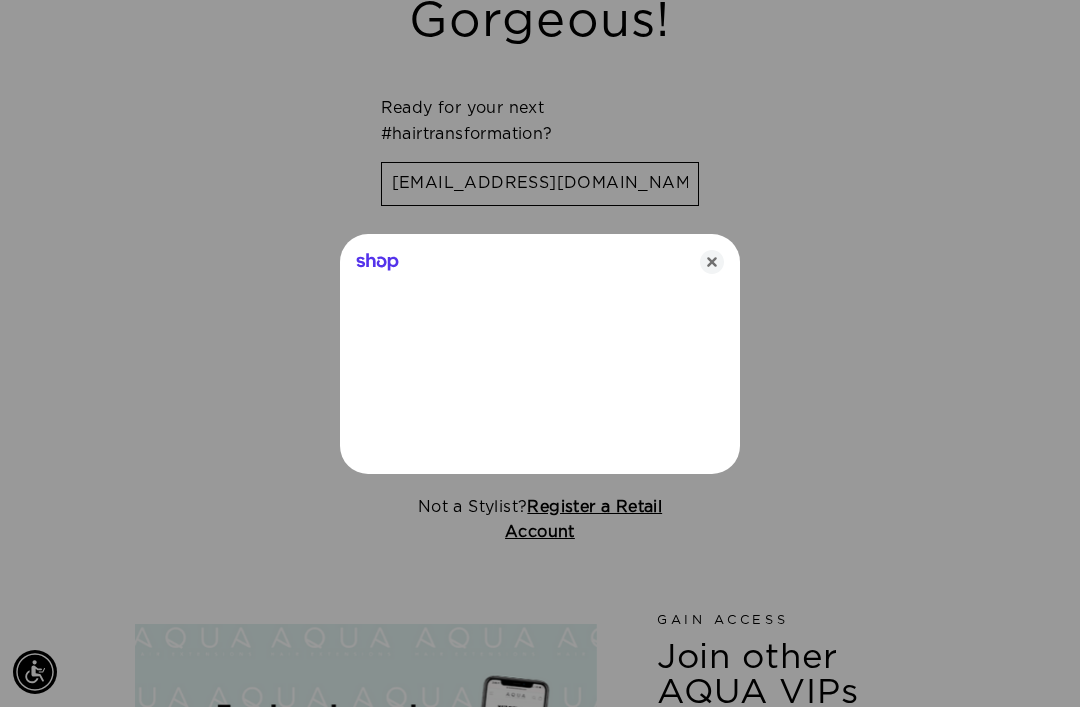 click 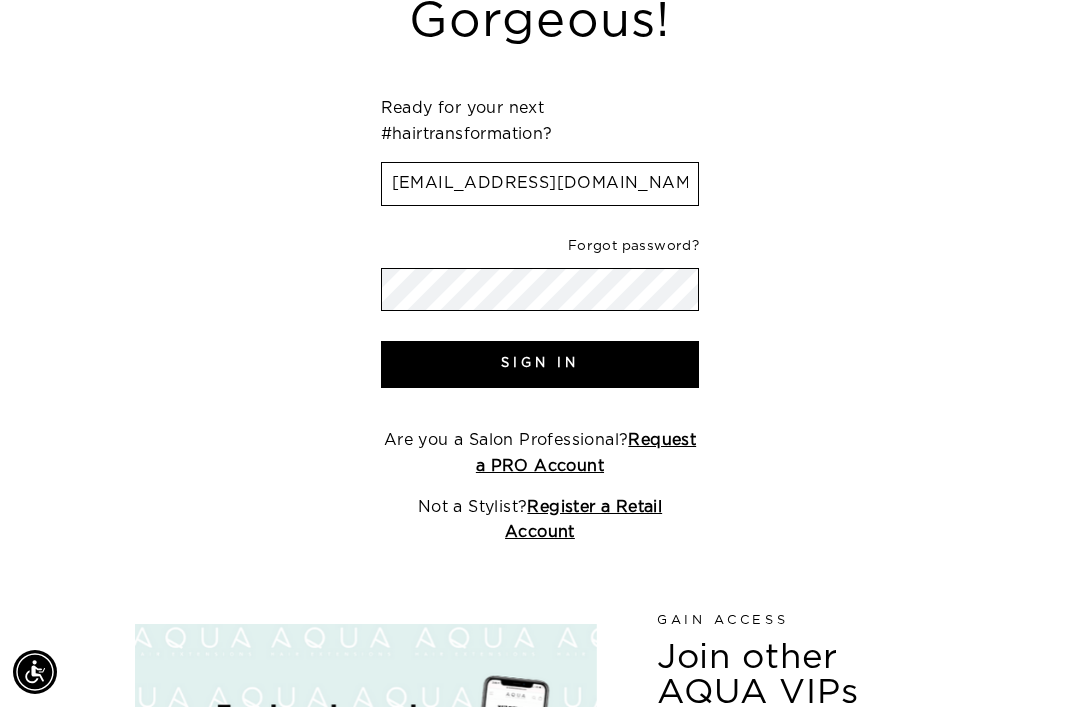 click on "Sign In" at bounding box center [540, 364] 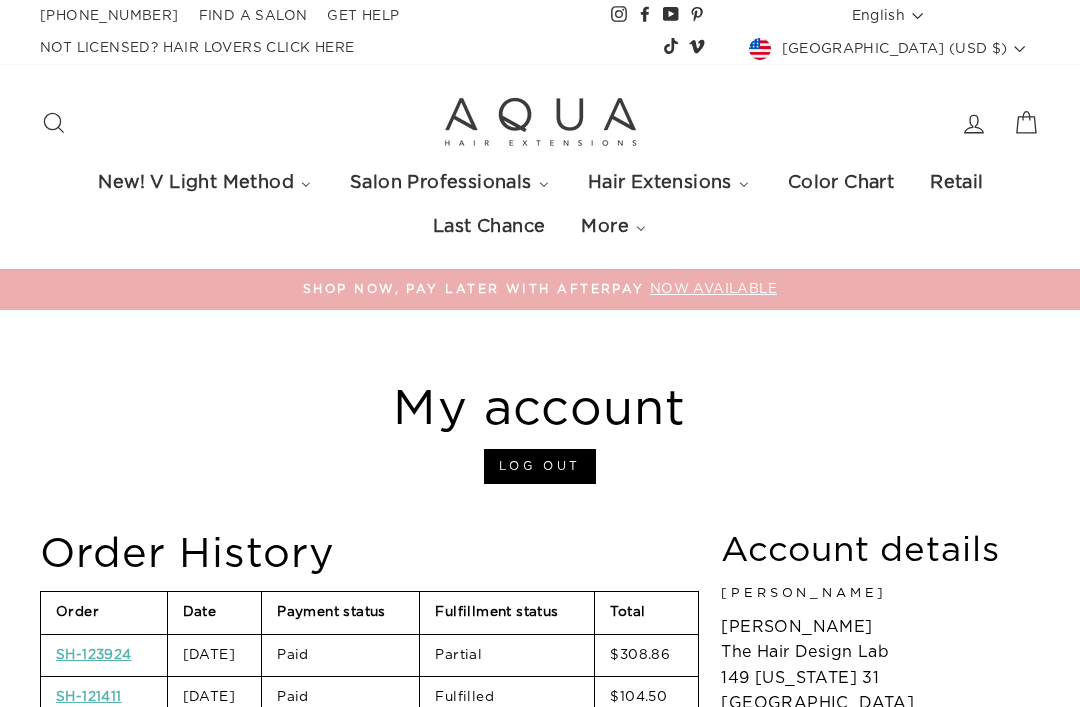 scroll, scrollTop: 0, scrollLeft: 0, axis: both 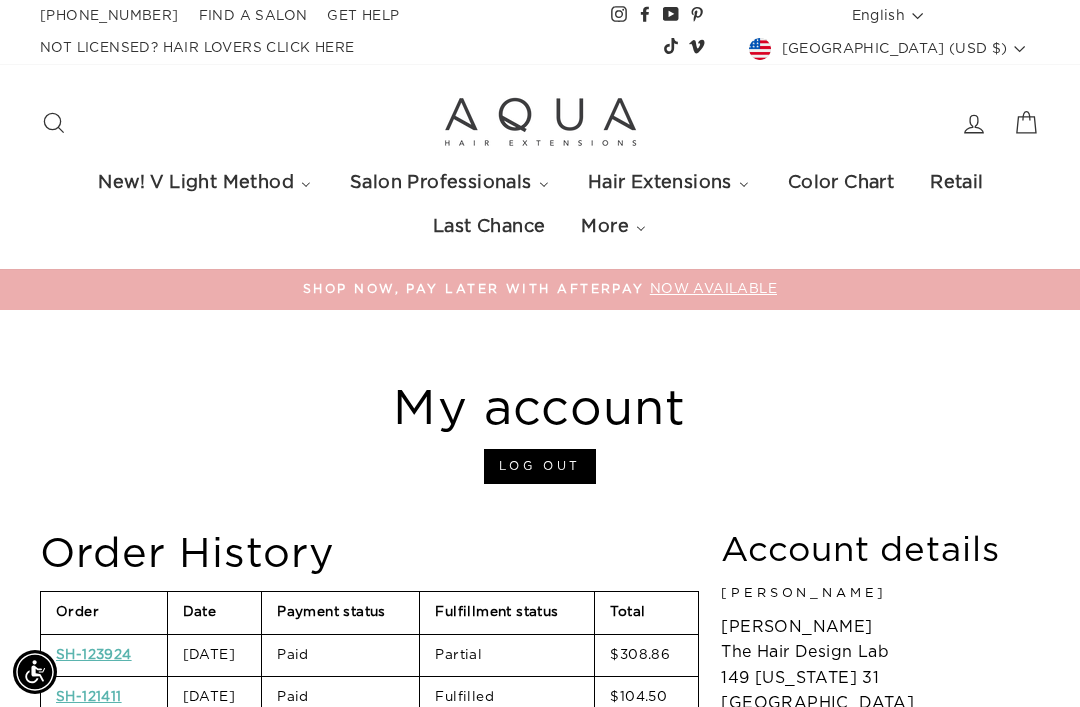 click 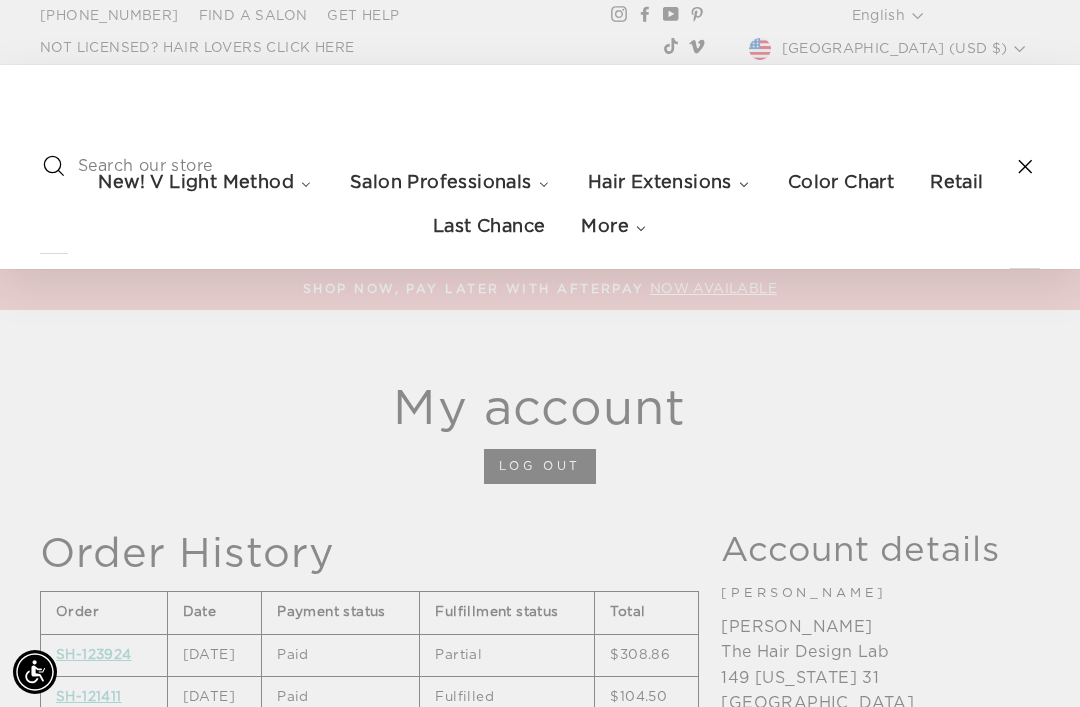 click at bounding box center [539, 167] 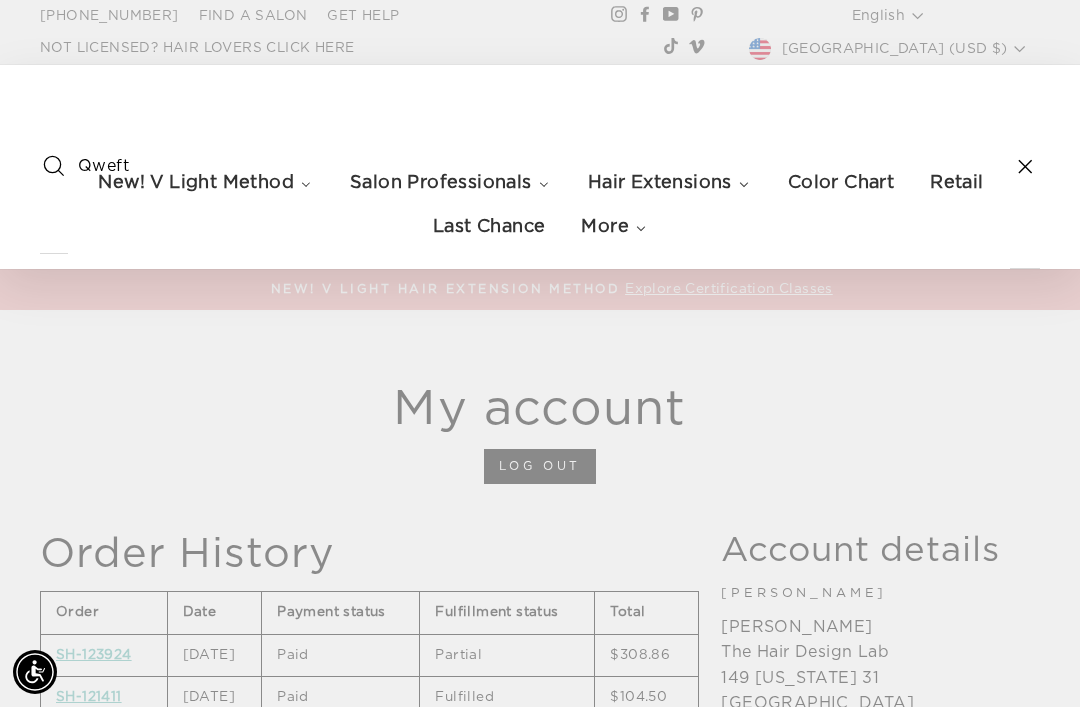 type on "Qweft" 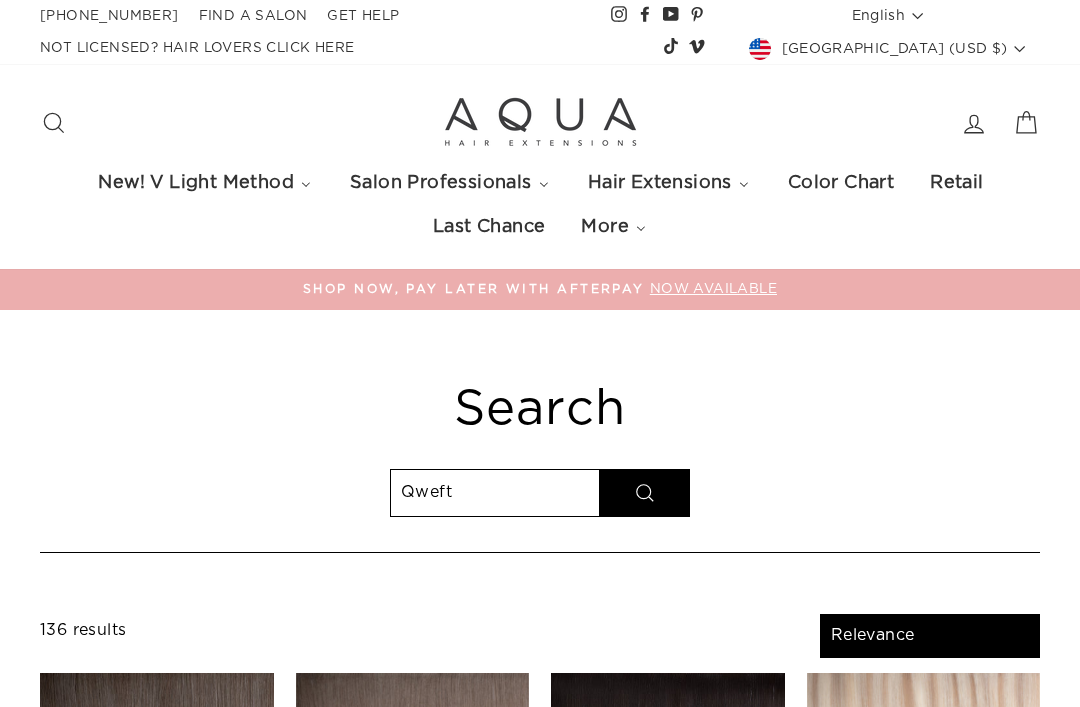 select on "relevance" 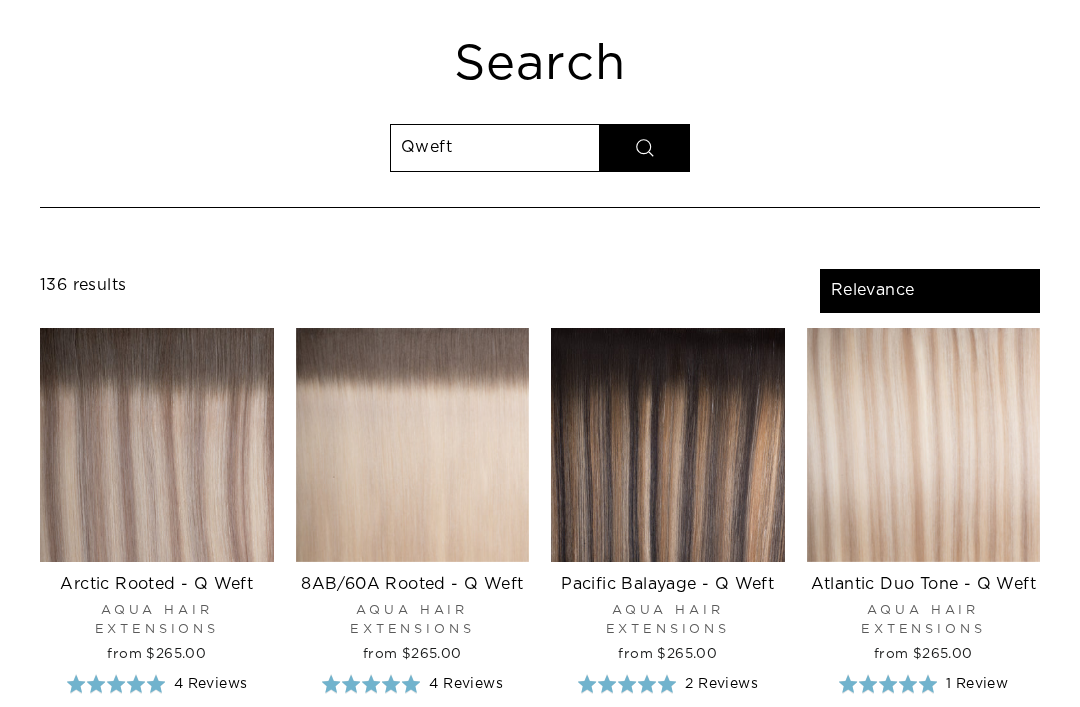 scroll, scrollTop: 0, scrollLeft: 0, axis: both 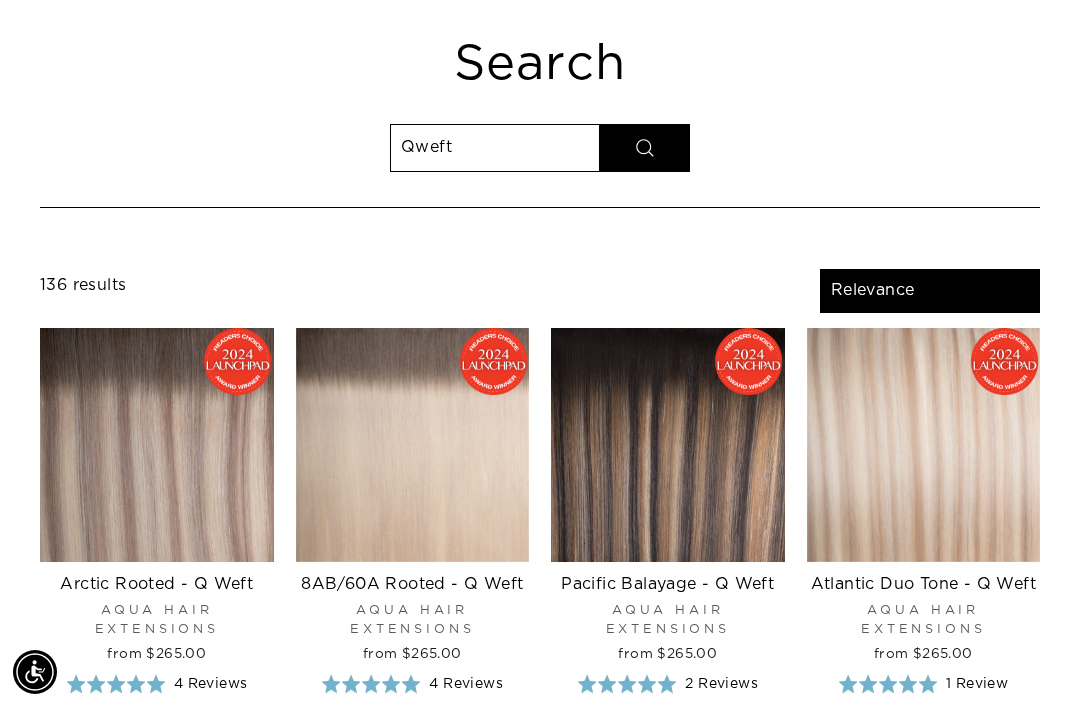 click at bounding box center (157, 445) 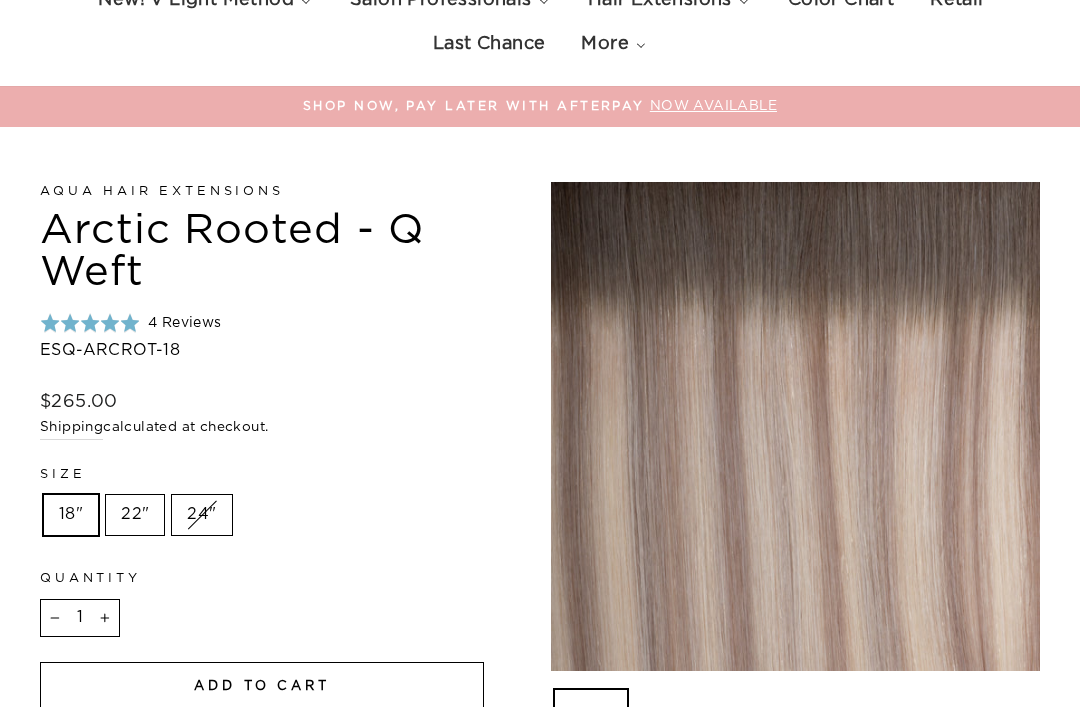 scroll, scrollTop: 0, scrollLeft: 0, axis: both 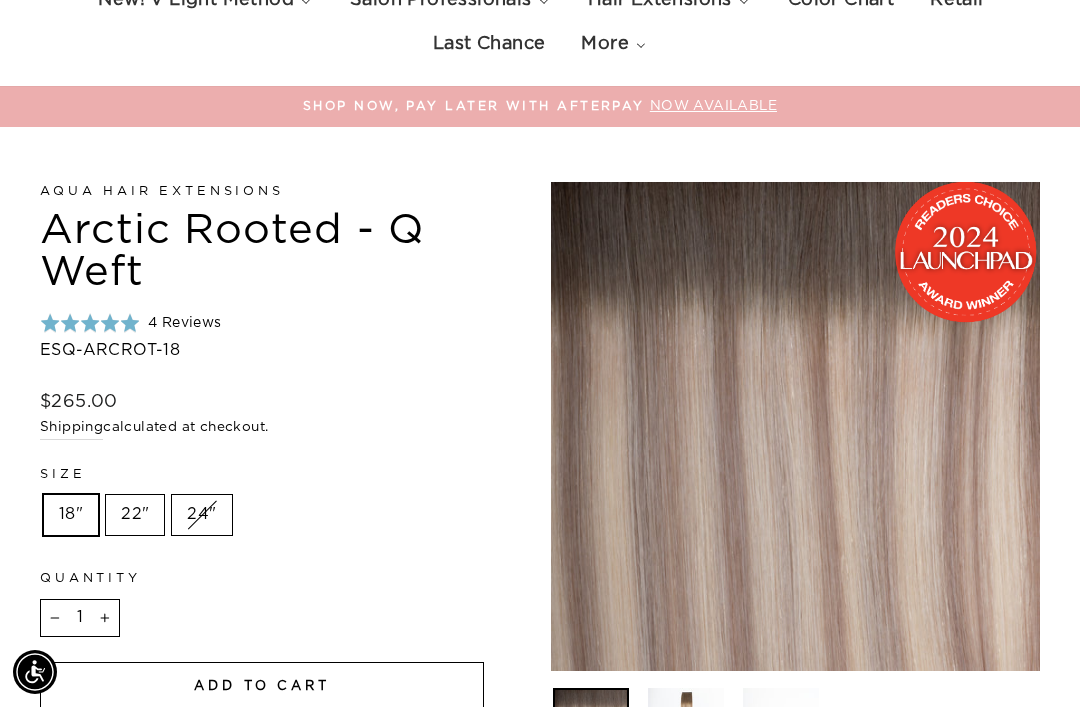 click on "Add to cart" at bounding box center (262, 687) 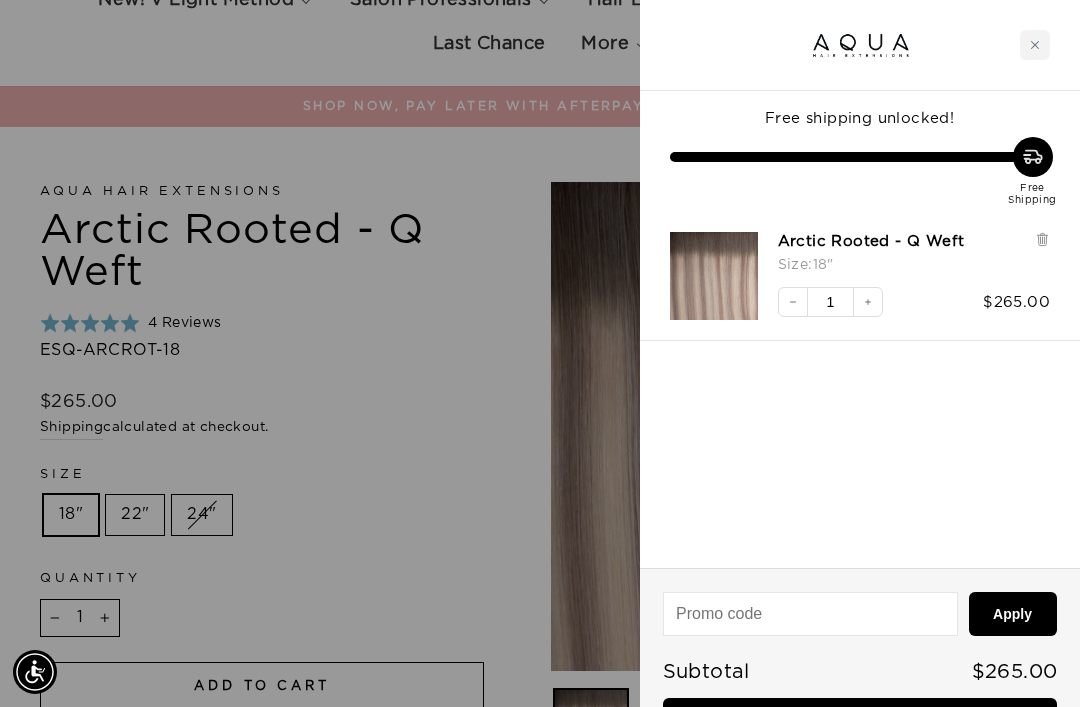 click on "Checkout • $265.00" at bounding box center (860, 723) 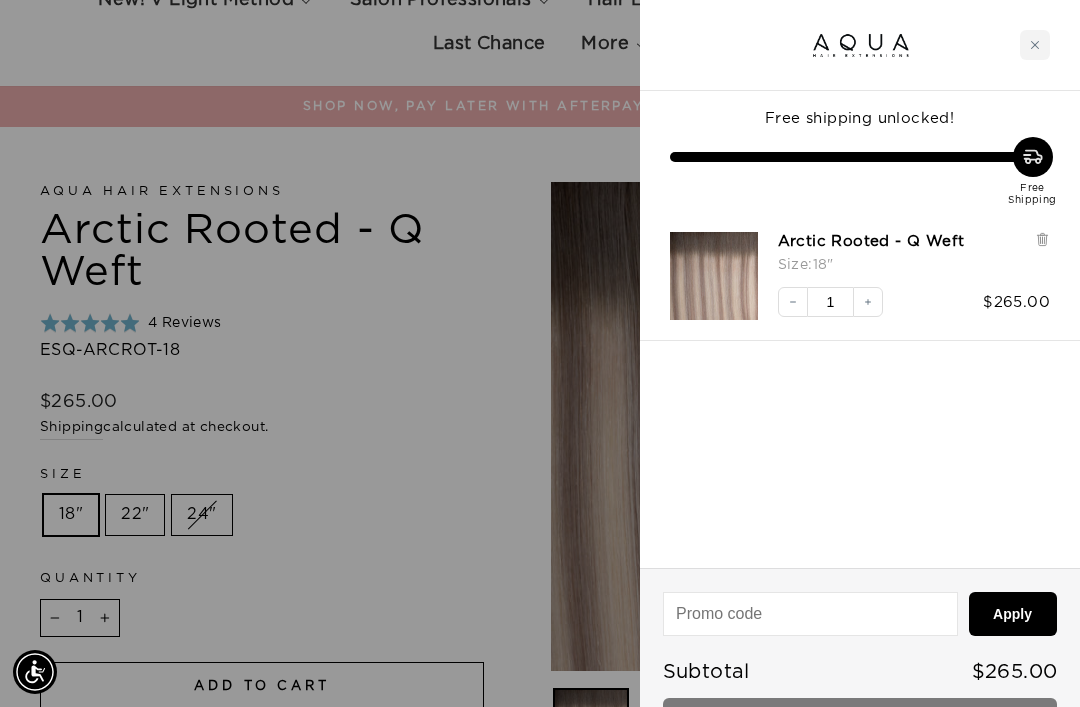 scroll, scrollTop: 247, scrollLeft: 0, axis: vertical 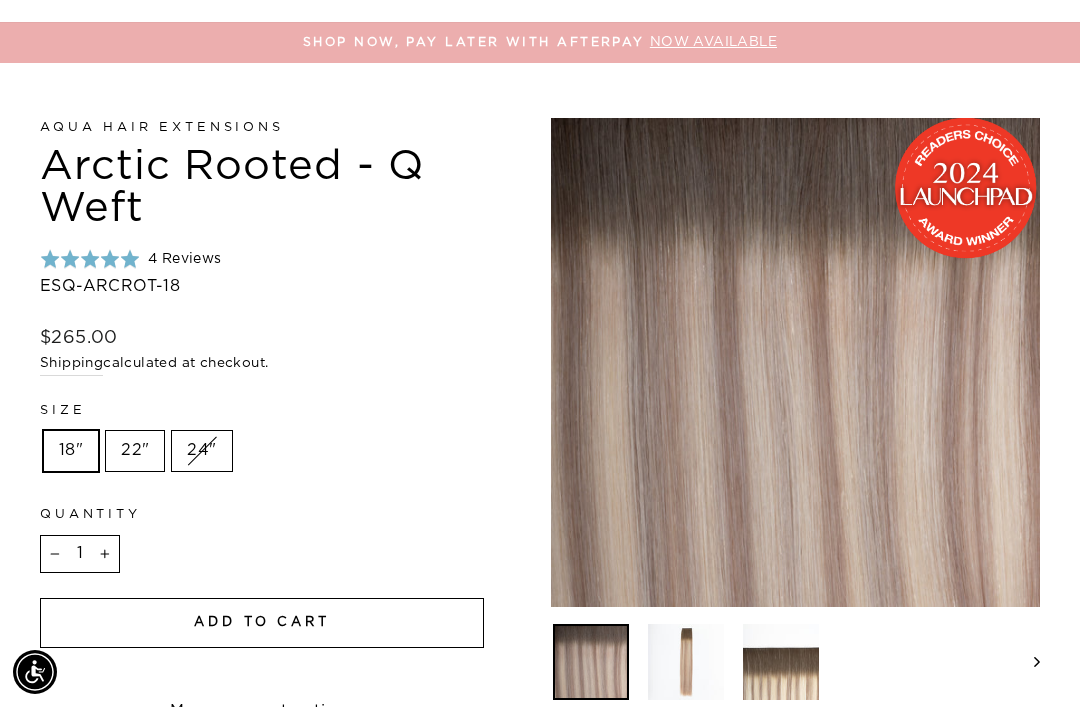 click on "22"" at bounding box center (135, 451) 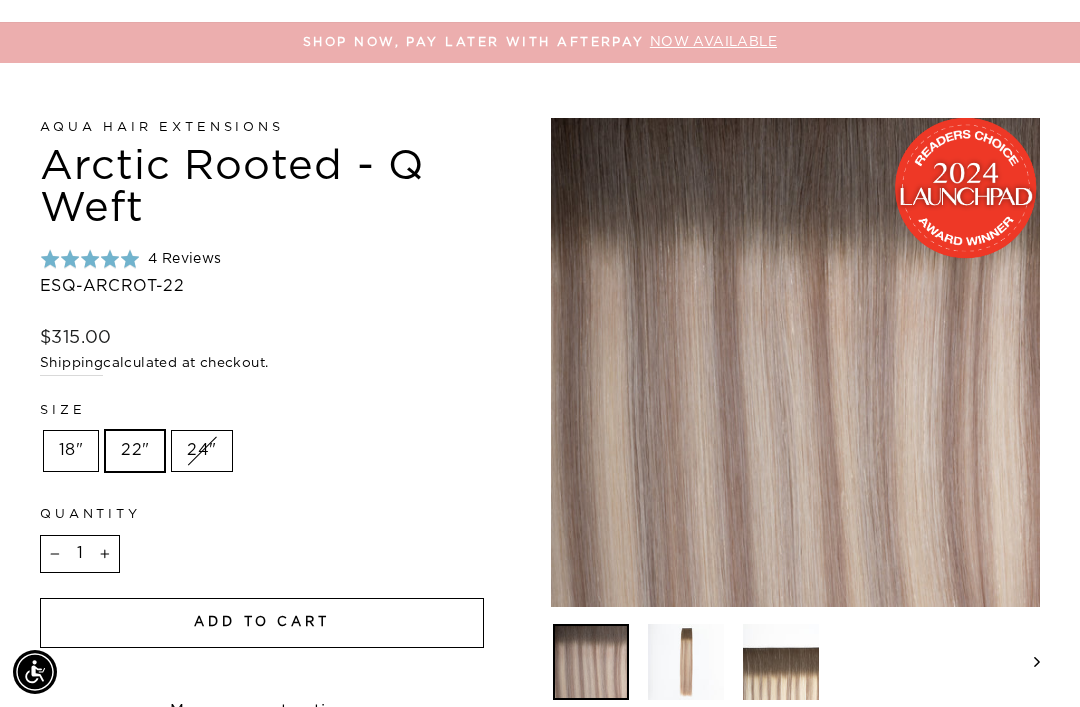click on "Add to cart" at bounding box center (262, 623) 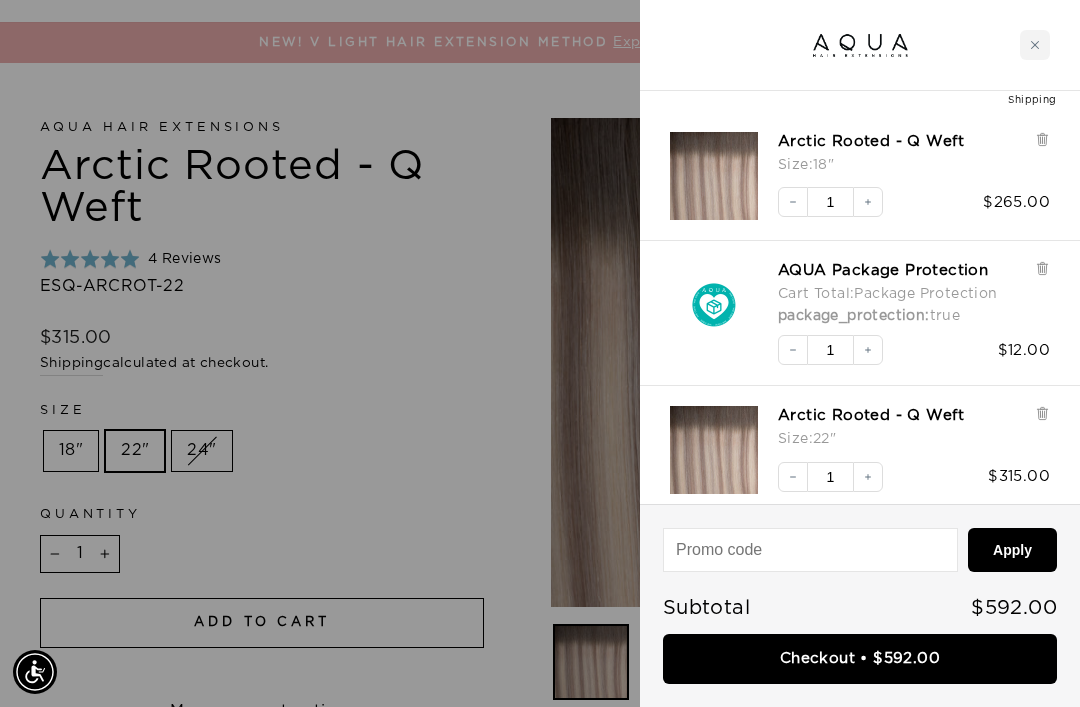 scroll, scrollTop: 99, scrollLeft: 0, axis: vertical 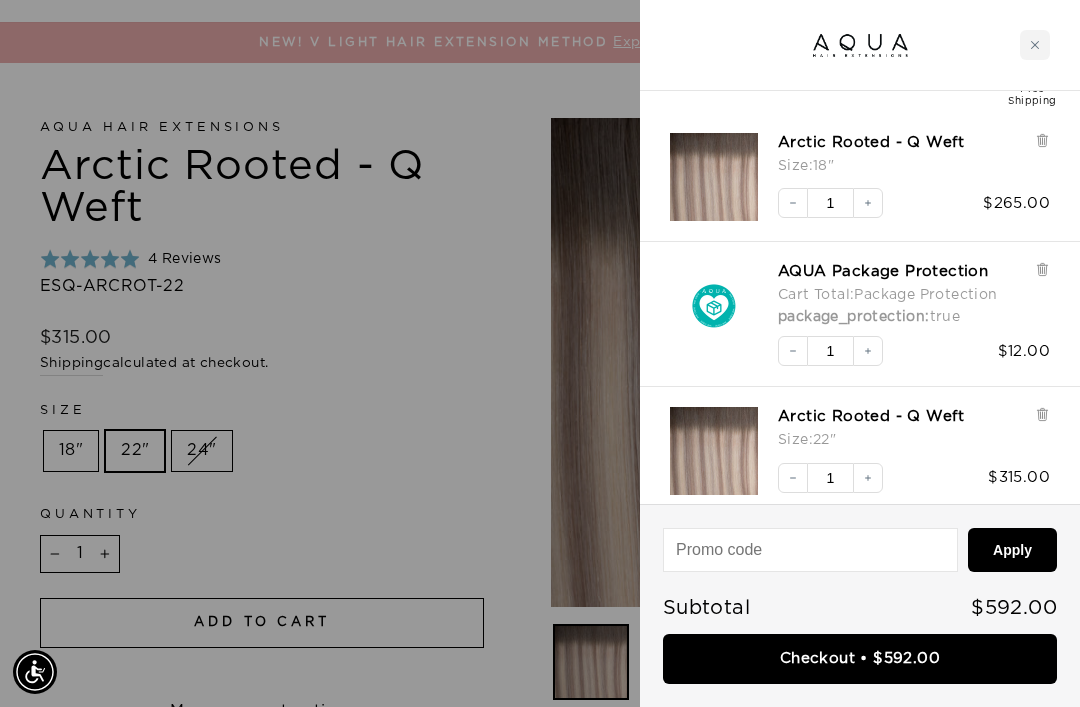 click at bounding box center [1042, 156] 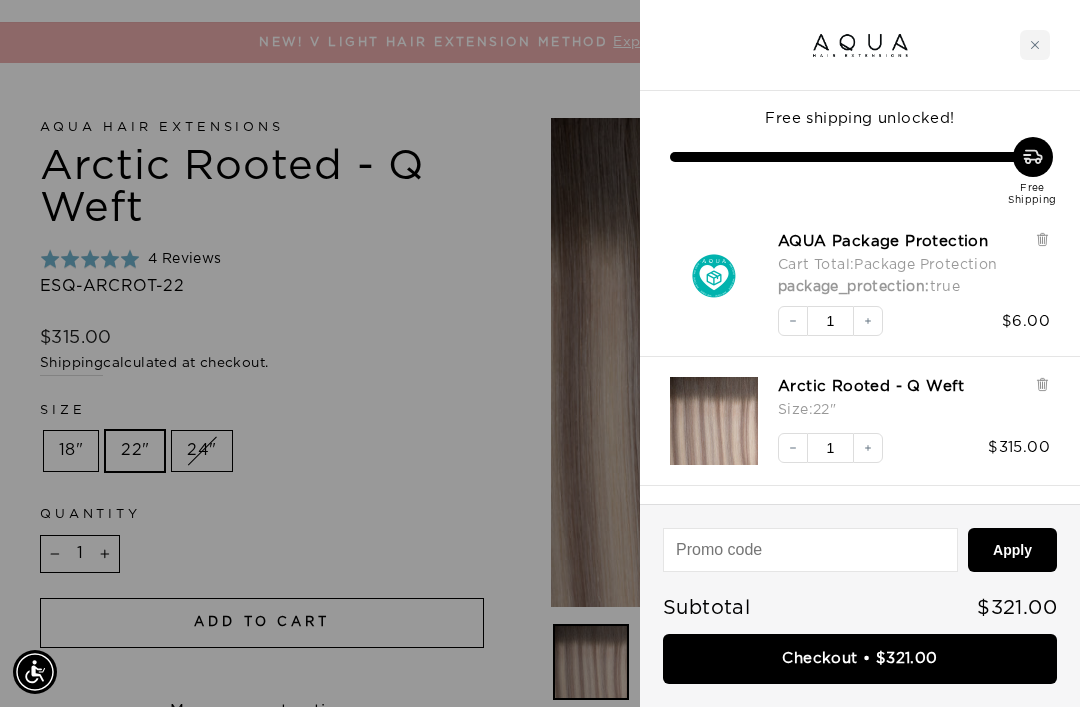 scroll, scrollTop: 0, scrollLeft: 0, axis: both 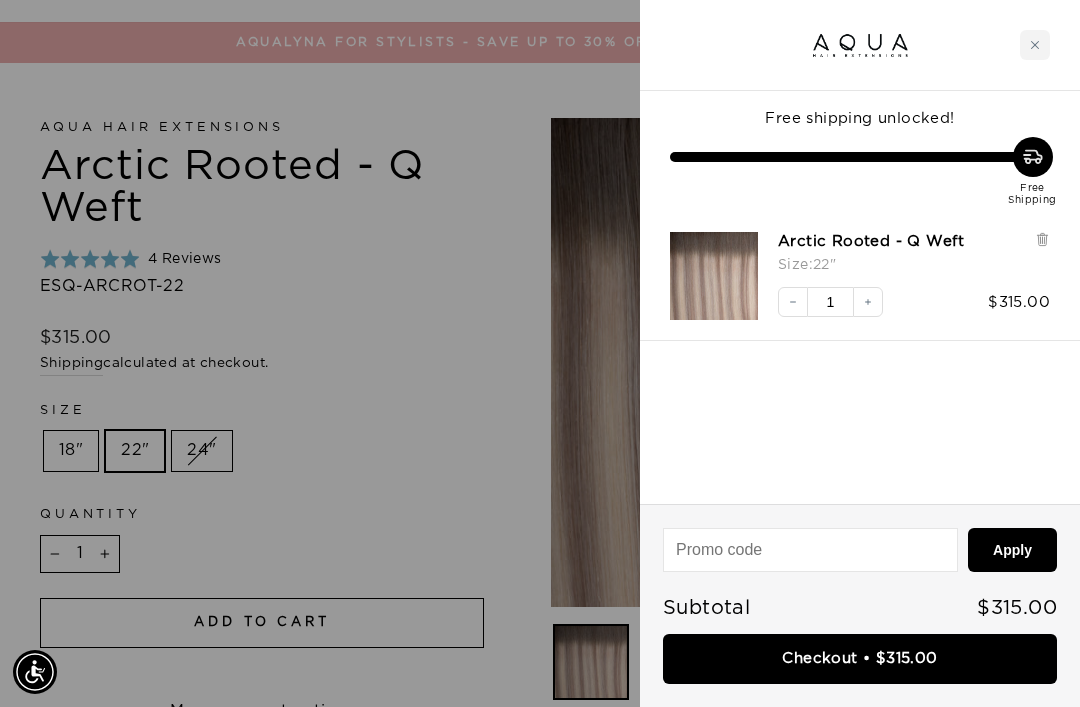 click at bounding box center (540, 353) 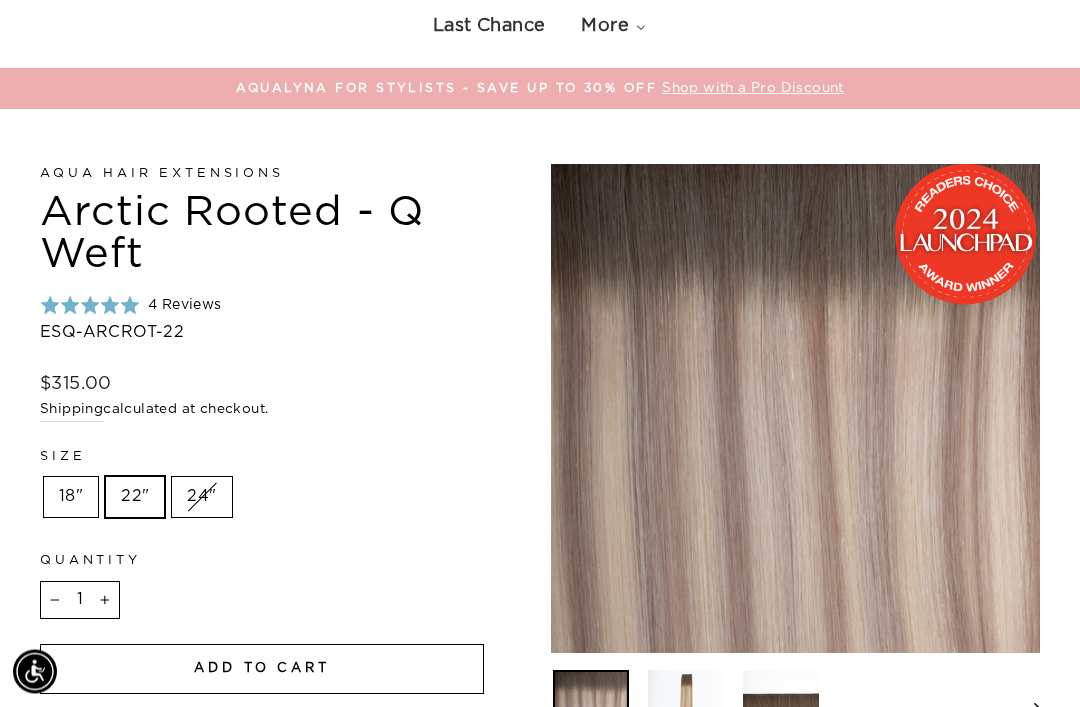 scroll, scrollTop: 47, scrollLeft: 0, axis: vertical 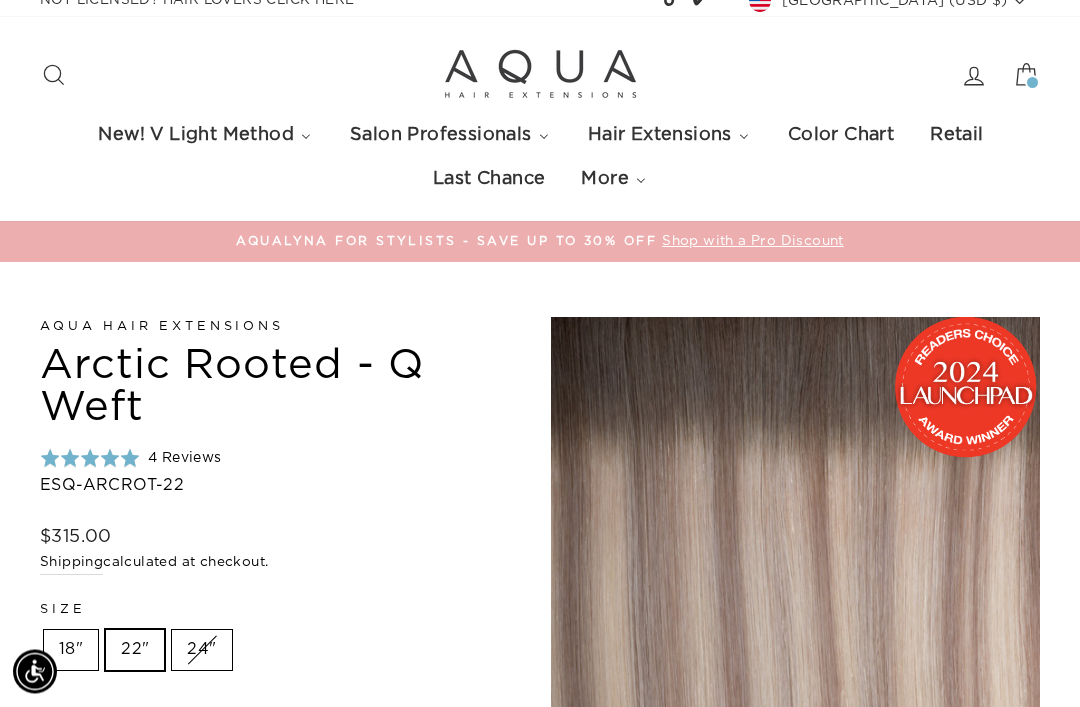 click on "Search" at bounding box center [54, 76] 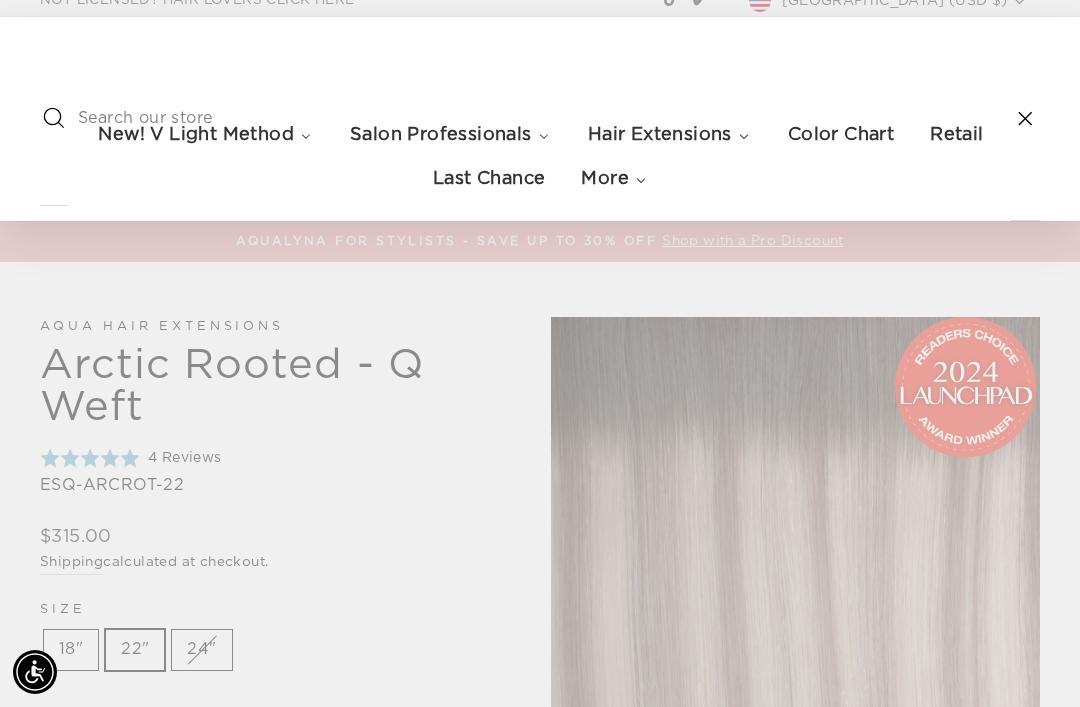 click at bounding box center [539, 119] 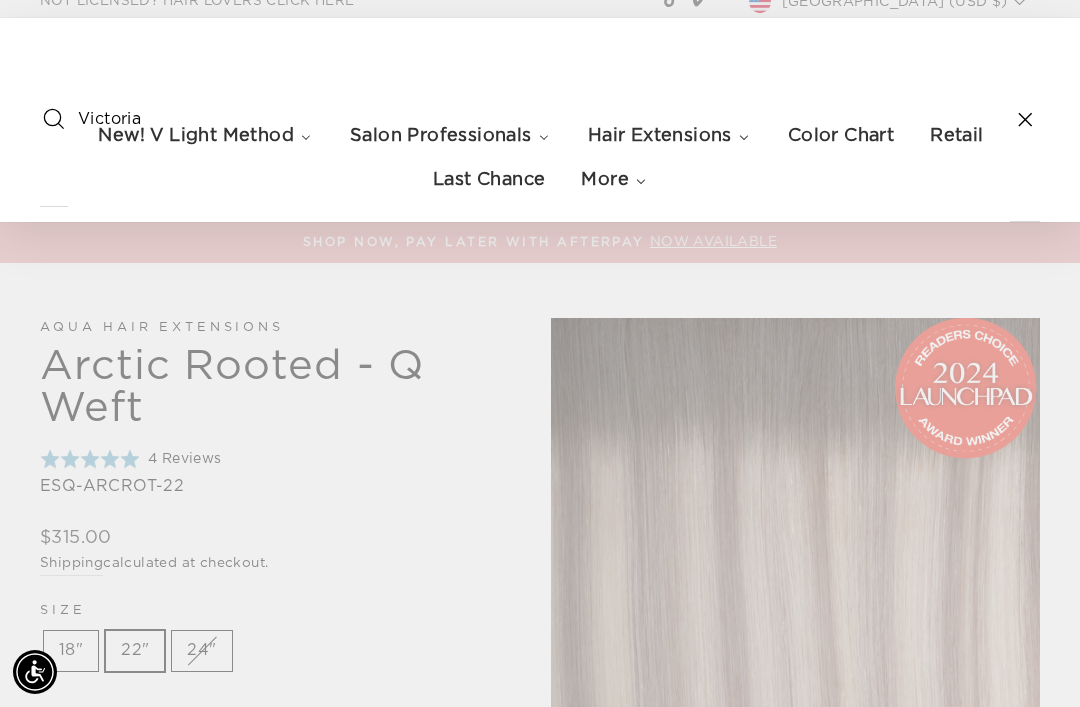 type on "Victoria" 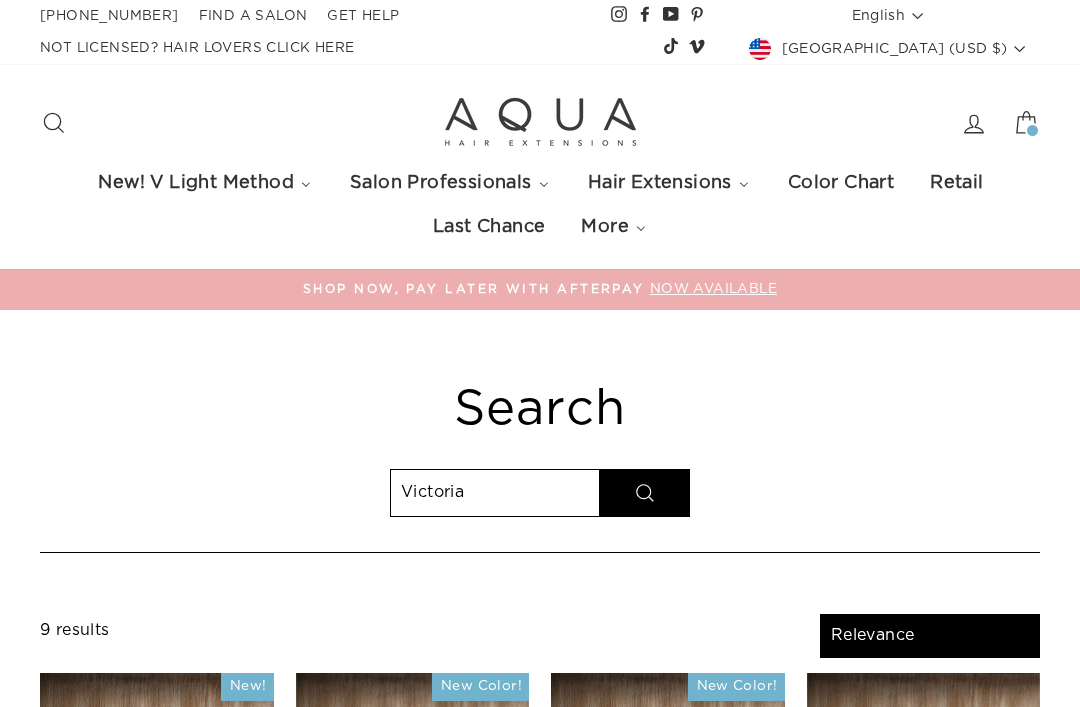 select on "relevance" 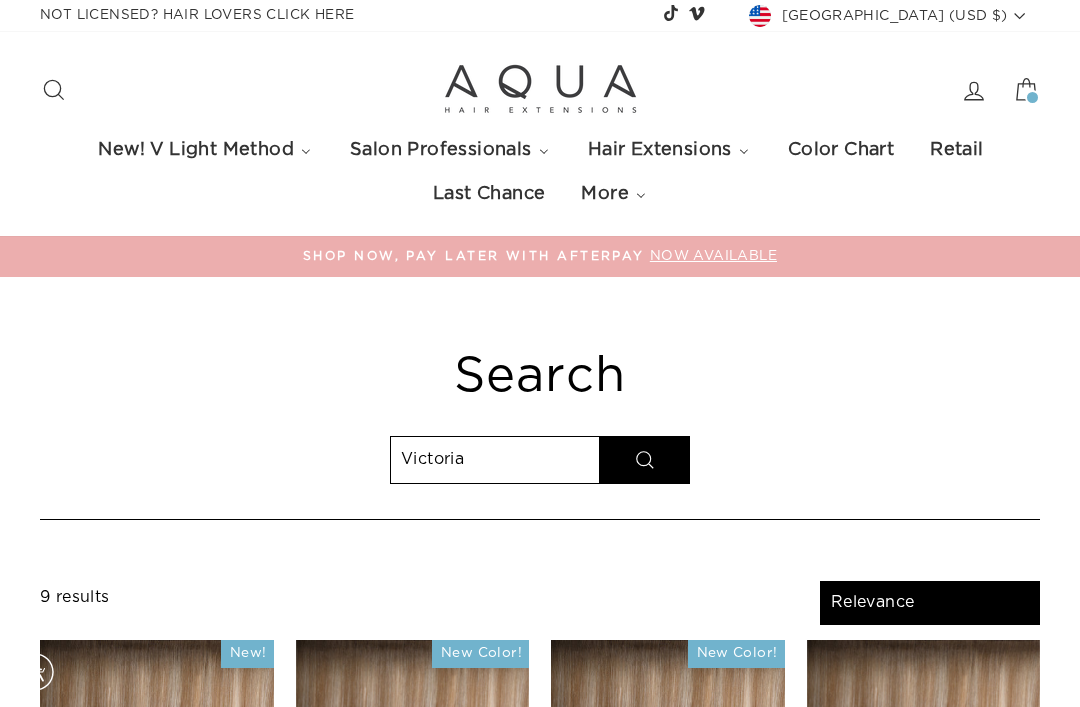 scroll, scrollTop: 182, scrollLeft: 0, axis: vertical 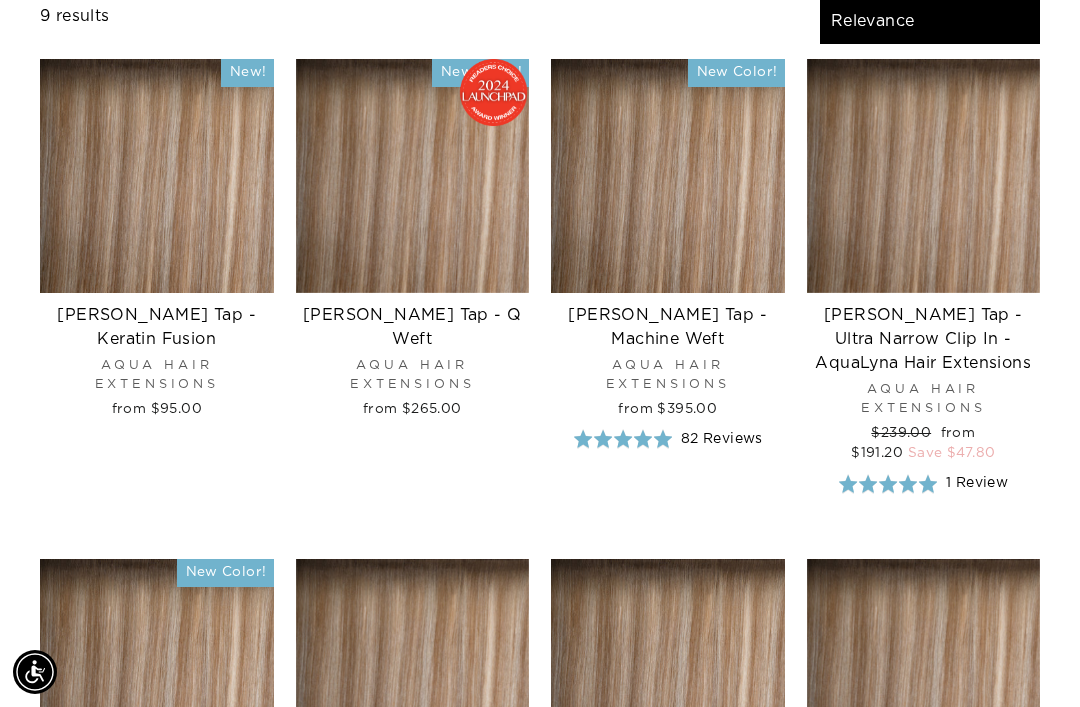 click at bounding box center [413, 176] 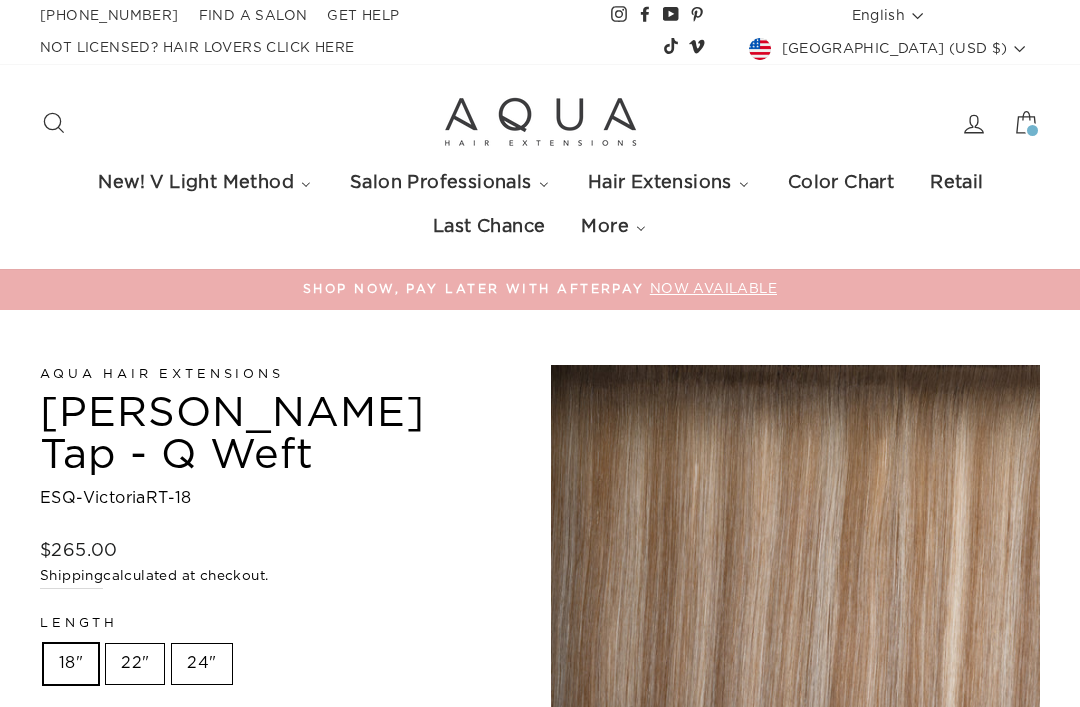 scroll, scrollTop: 12, scrollLeft: 0, axis: vertical 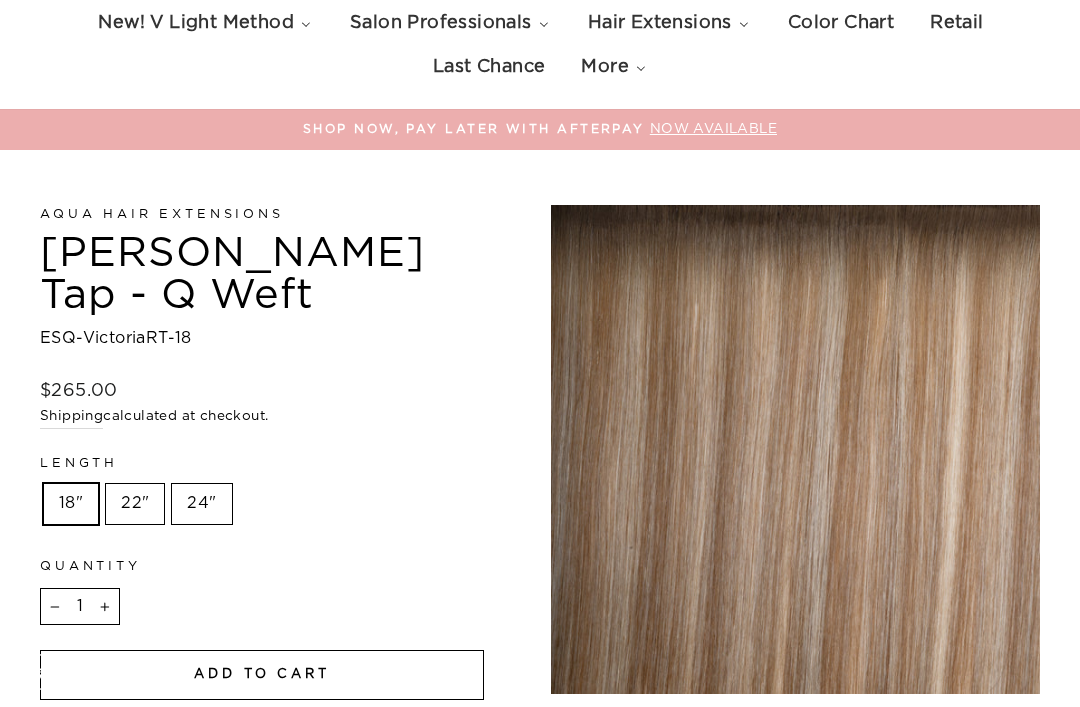 click on "22"" at bounding box center (135, 504) 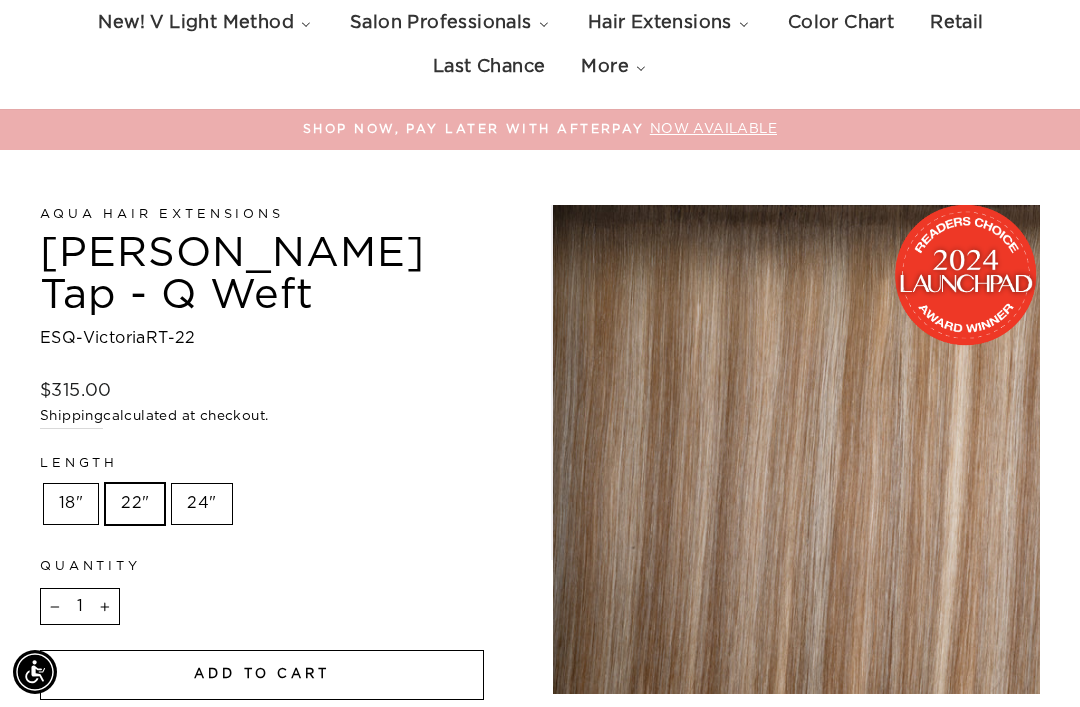 scroll, scrollTop: 0, scrollLeft: 0, axis: both 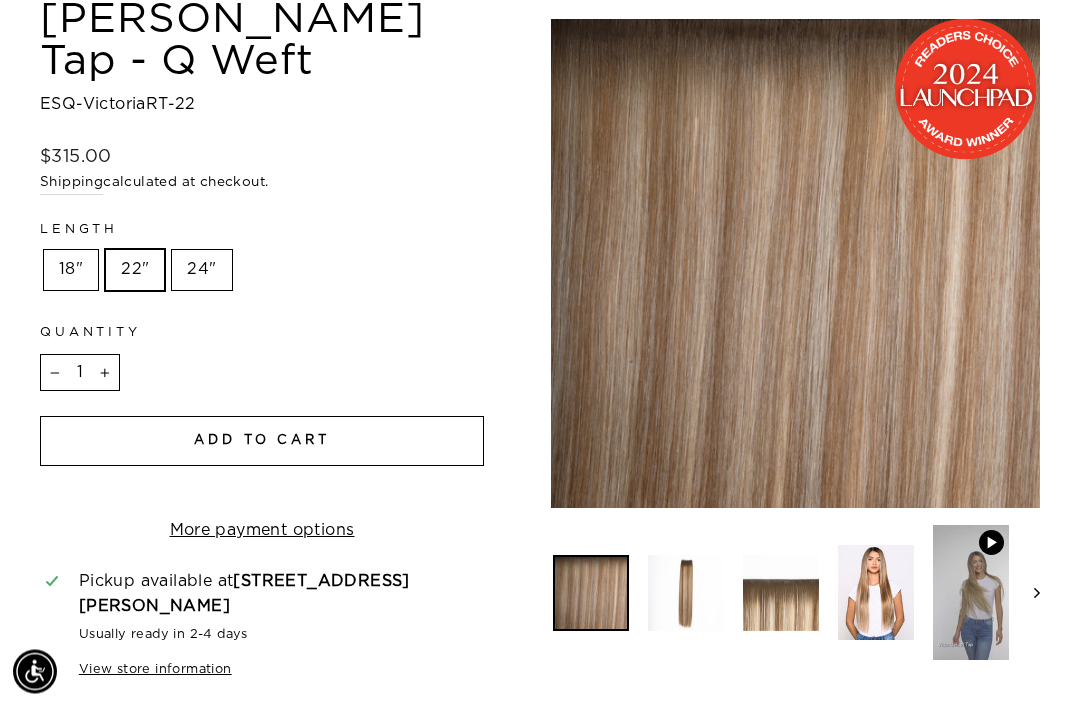 click on "Add to cart" at bounding box center [262, 442] 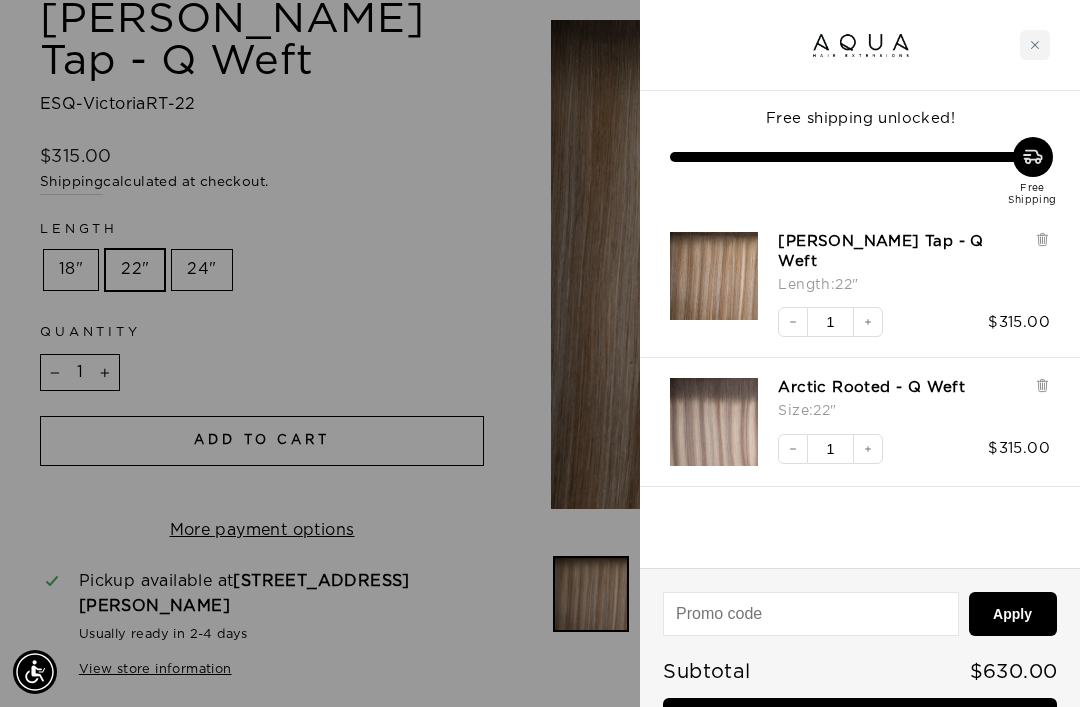 click on "Checkout • $630.00" at bounding box center [860, 723] 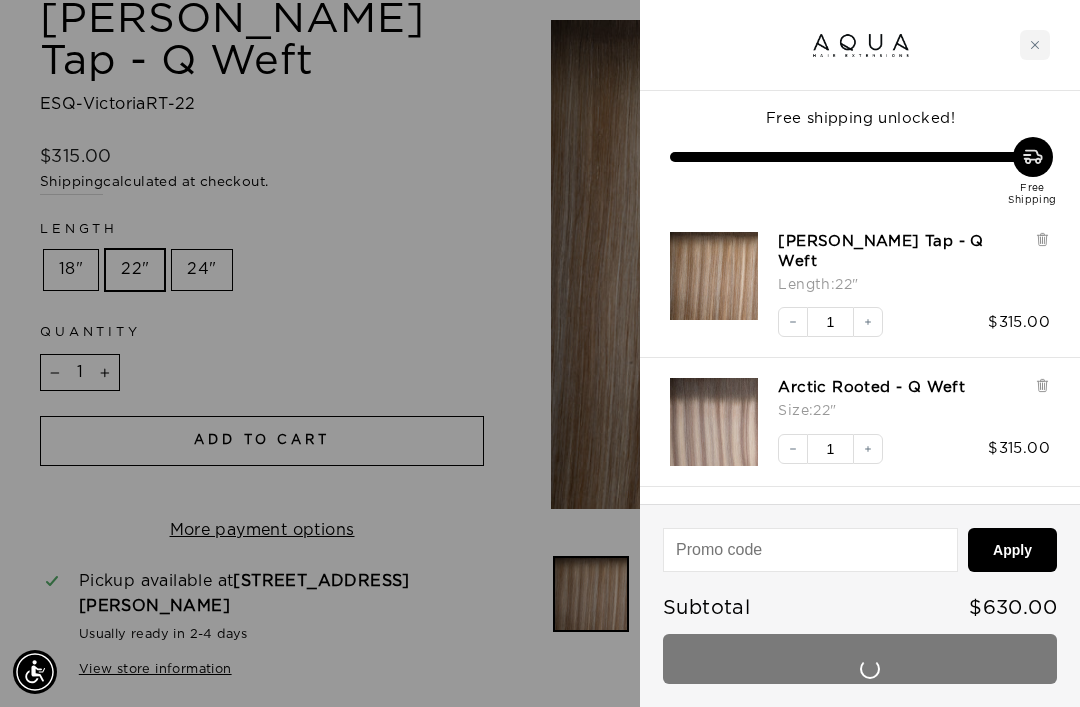 scroll, scrollTop: 458, scrollLeft: 0, axis: vertical 